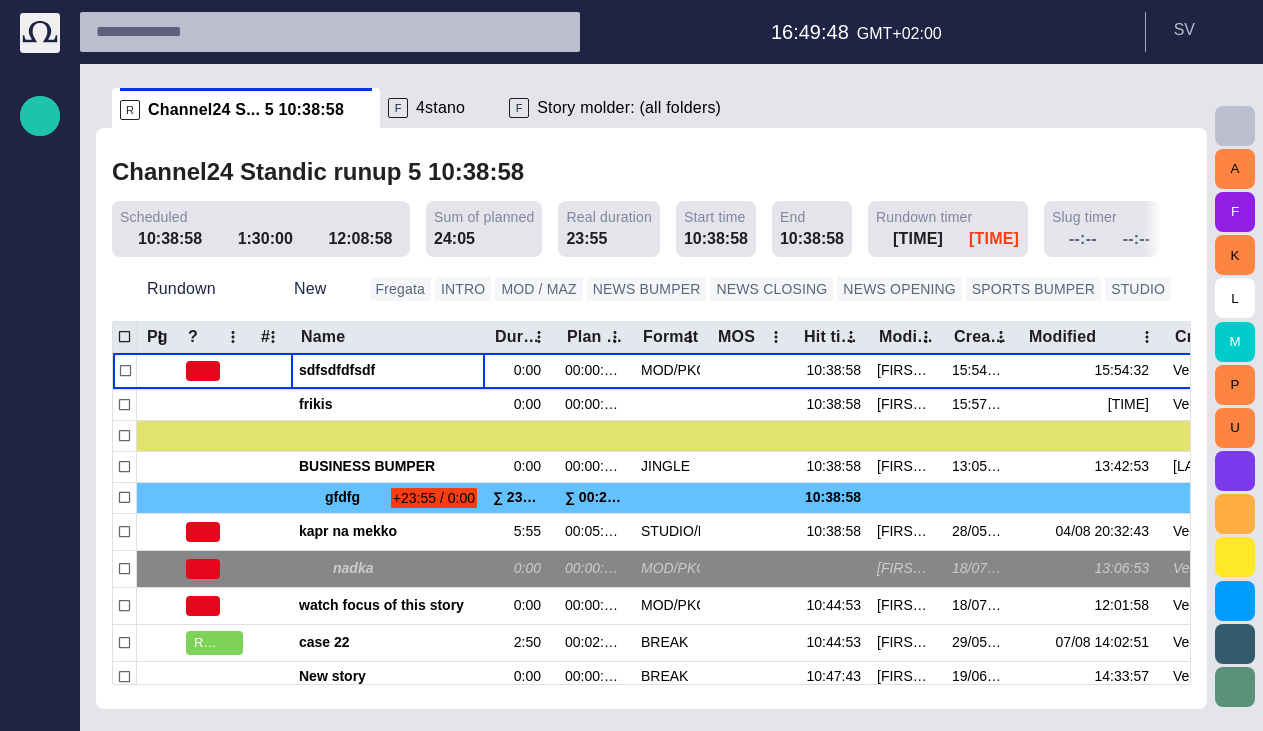 scroll, scrollTop: 0, scrollLeft: 0, axis: both 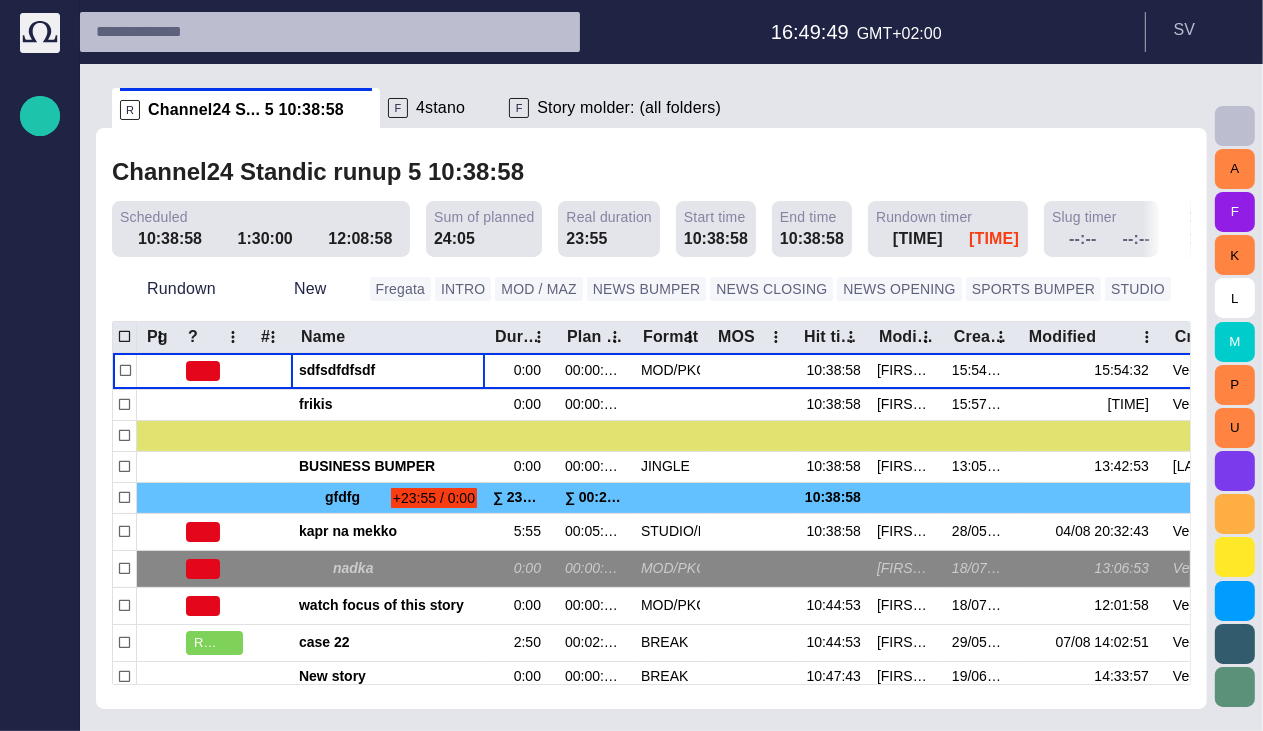 click on "F 4stano" at bounding box center (440, 108) 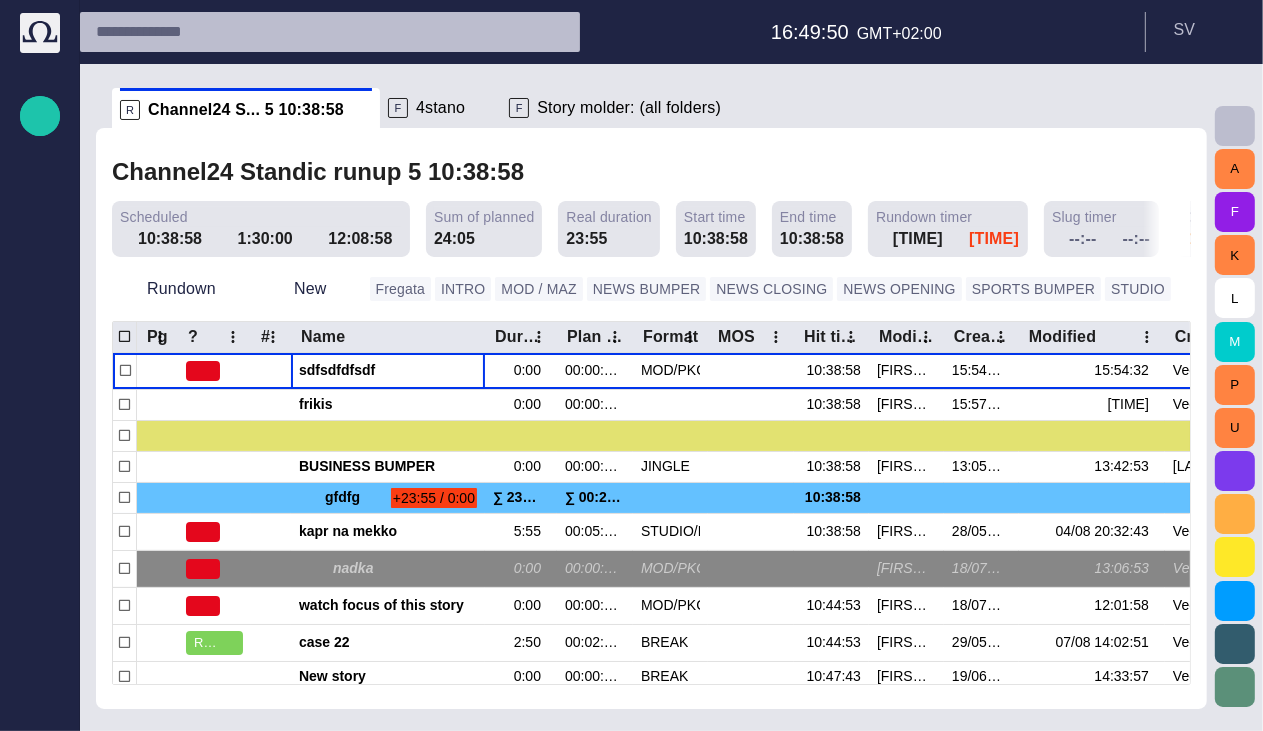 click on "4stano" at bounding box center [440, 108] 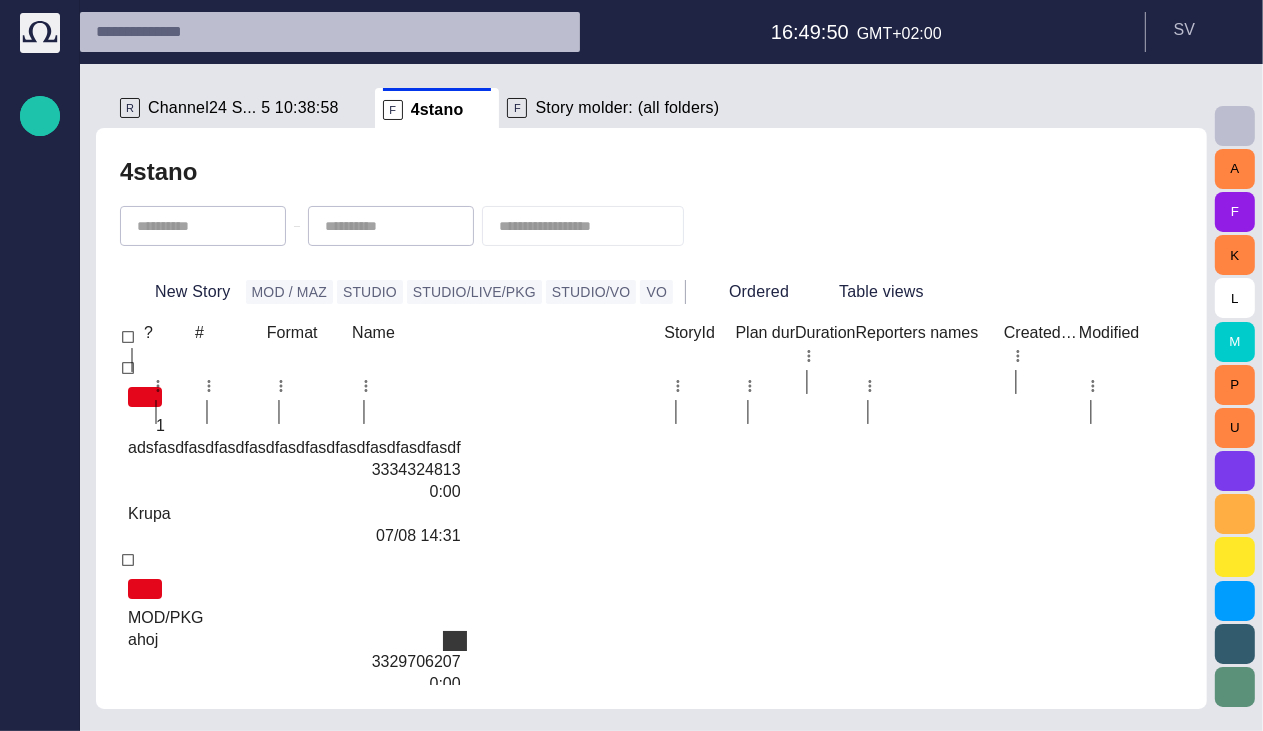 scroll, scrollTop: 80, scrollLeft: 0, axis: vertical 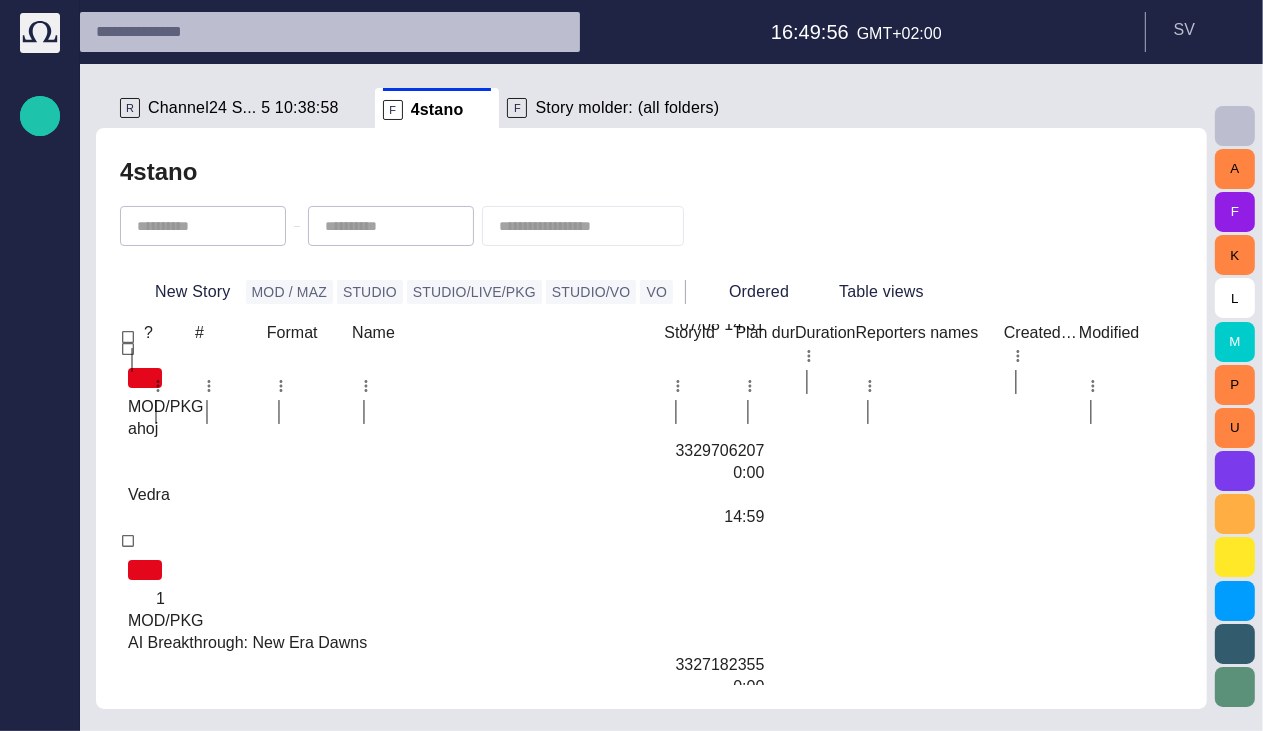 click on "fregattttootot" at bounding box center [446, 1965] 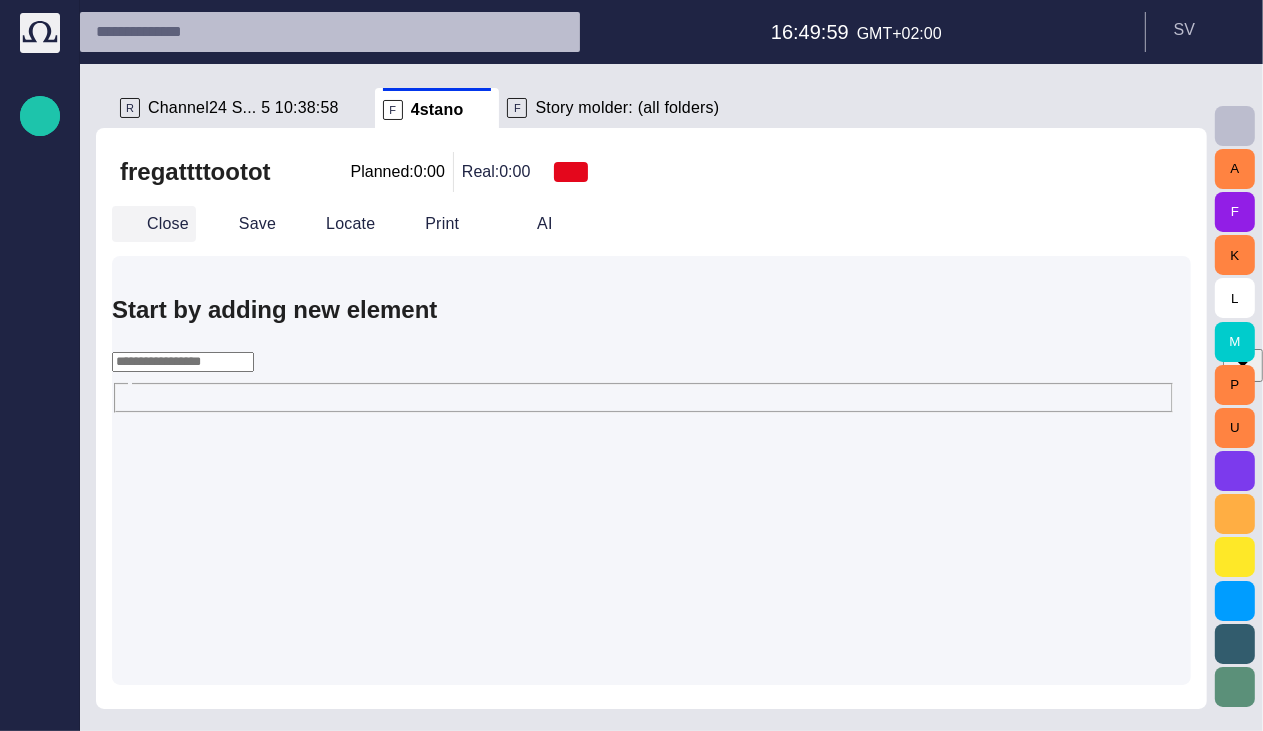 click on "Close" at bounding box center [154, 224] 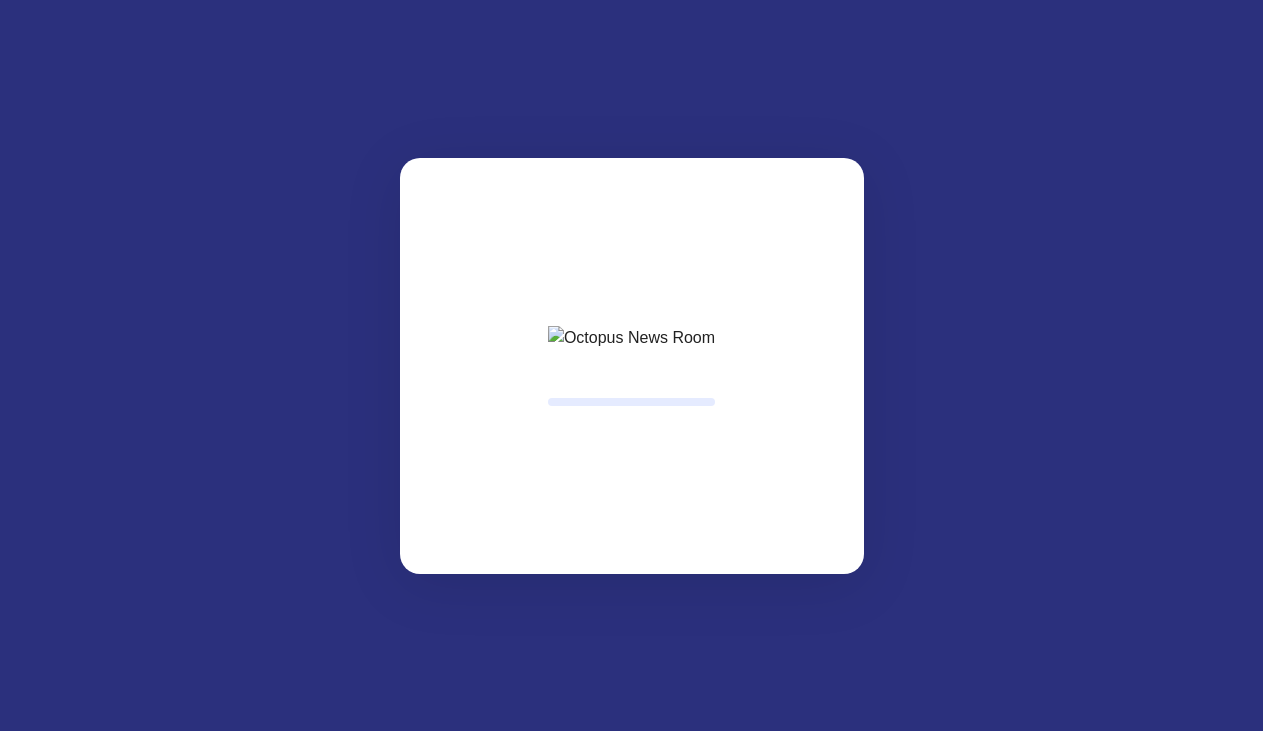 scroll, scrollTop: 0, scrollLeft: 0, axis: both 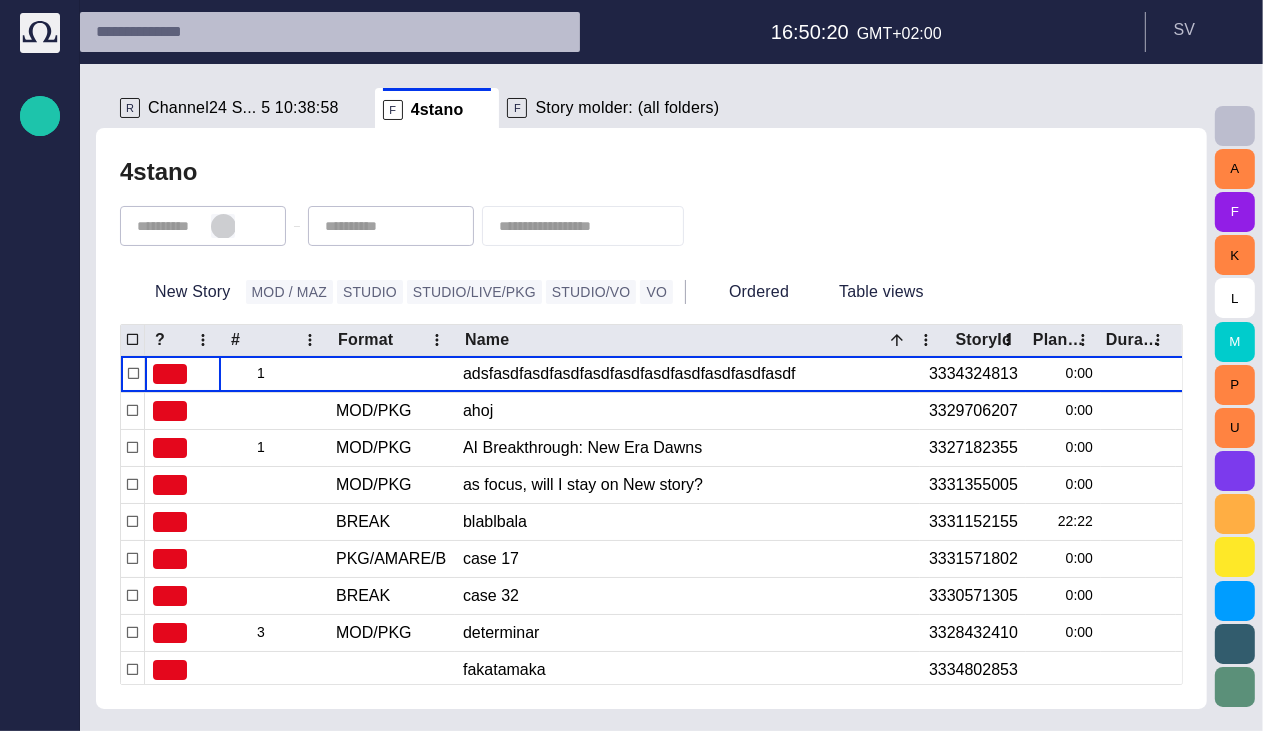 click at bounding box center [223, 226] 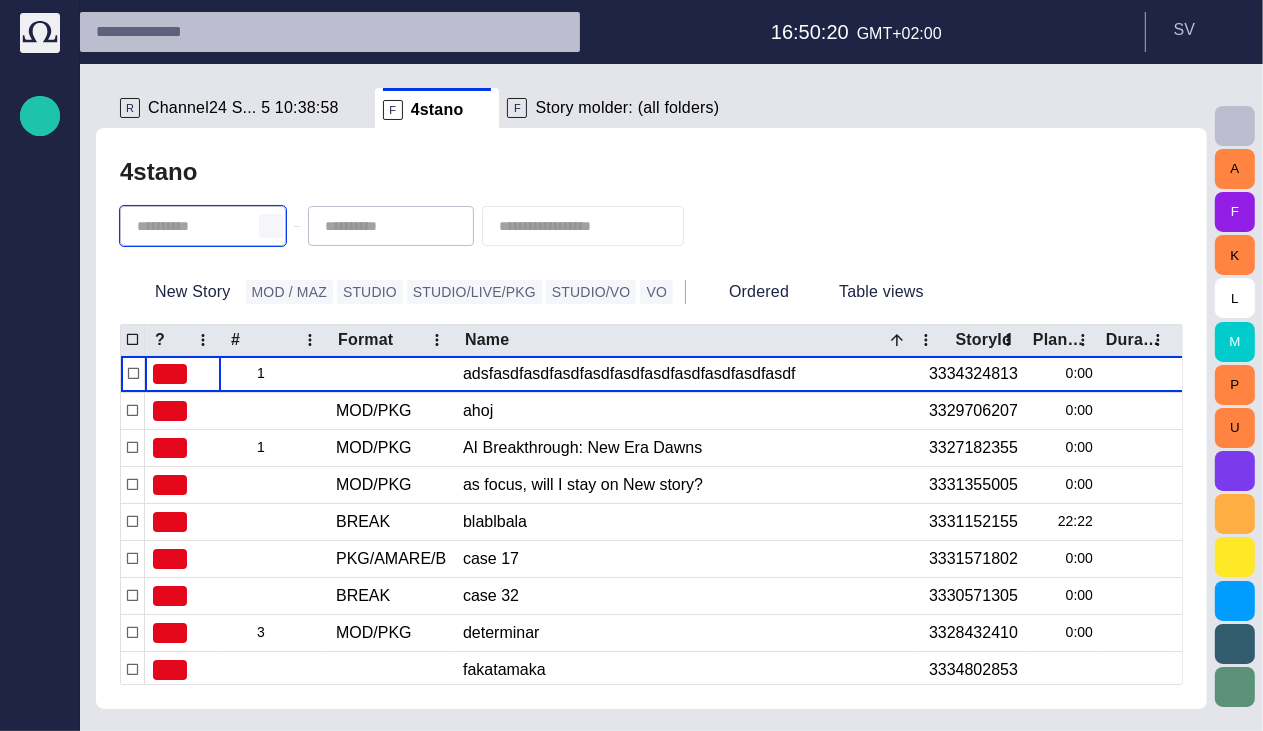 click at bounding box center (271, 226) 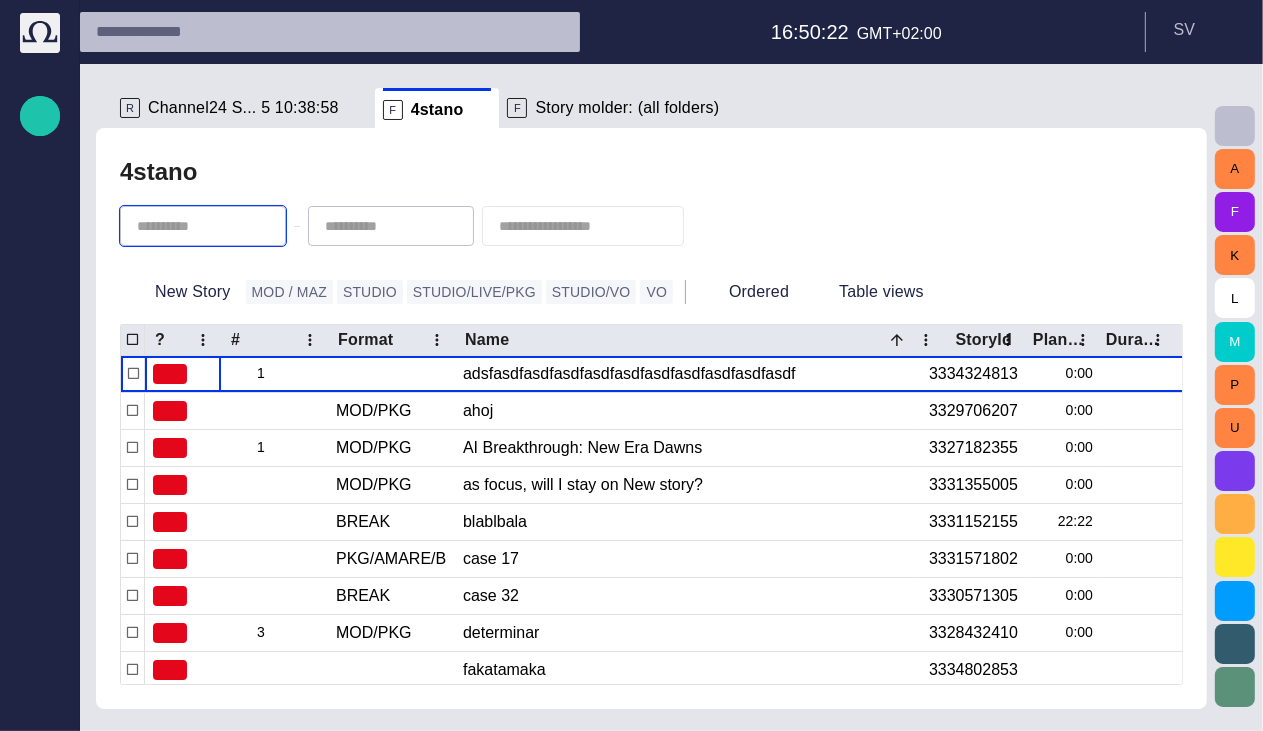 click at bounding box center (0, 0) 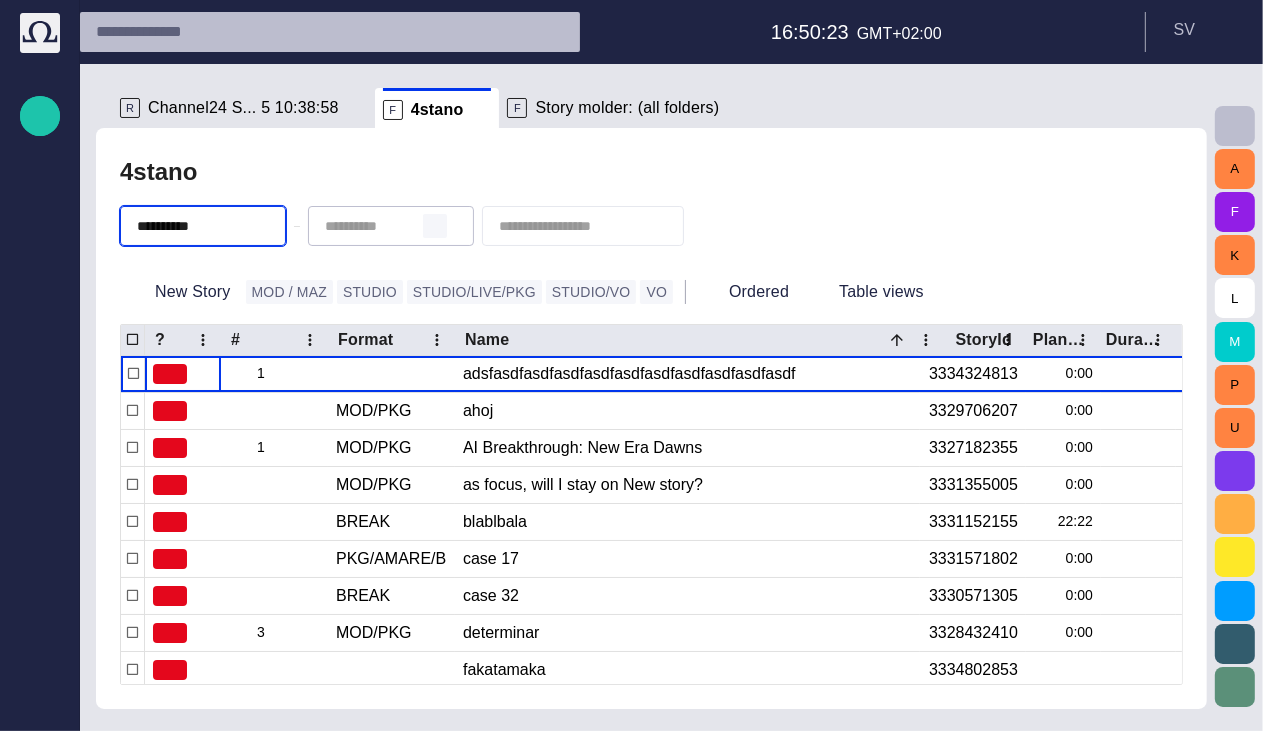click at bounding box center (435, 226) 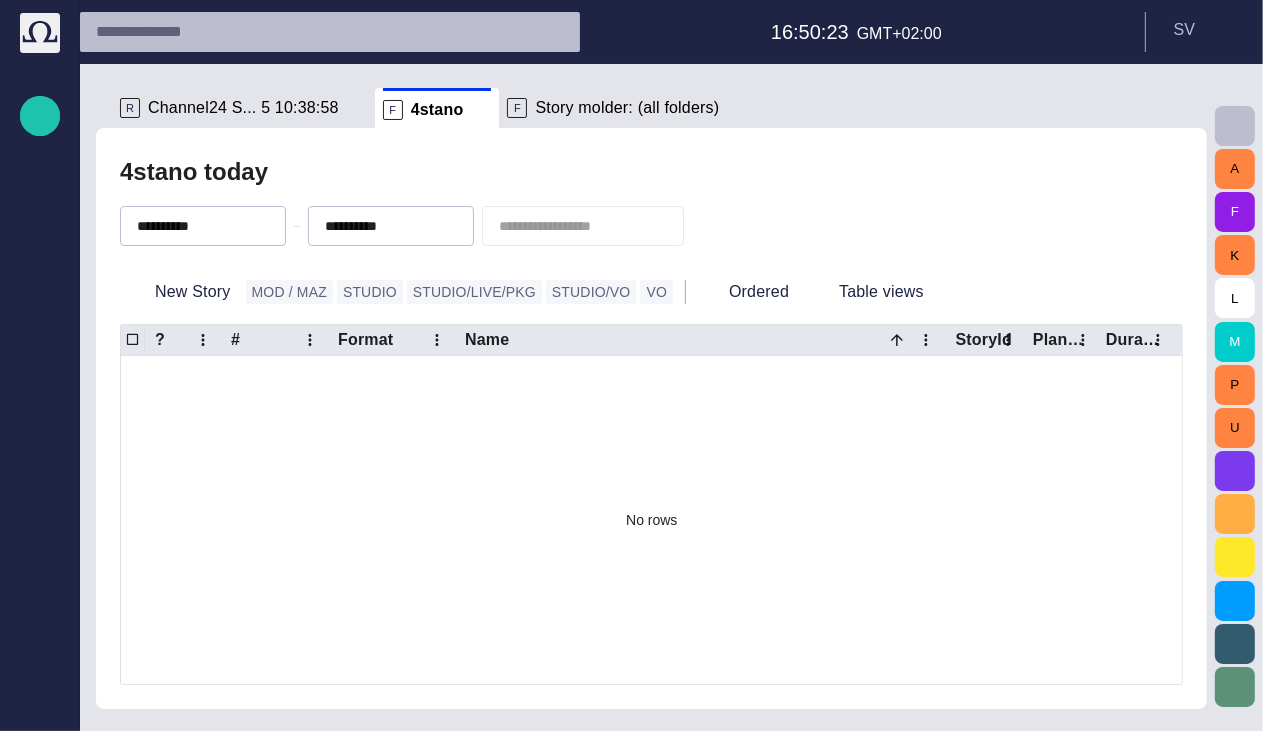click on "4stano today" at bounding box center [651, 172] 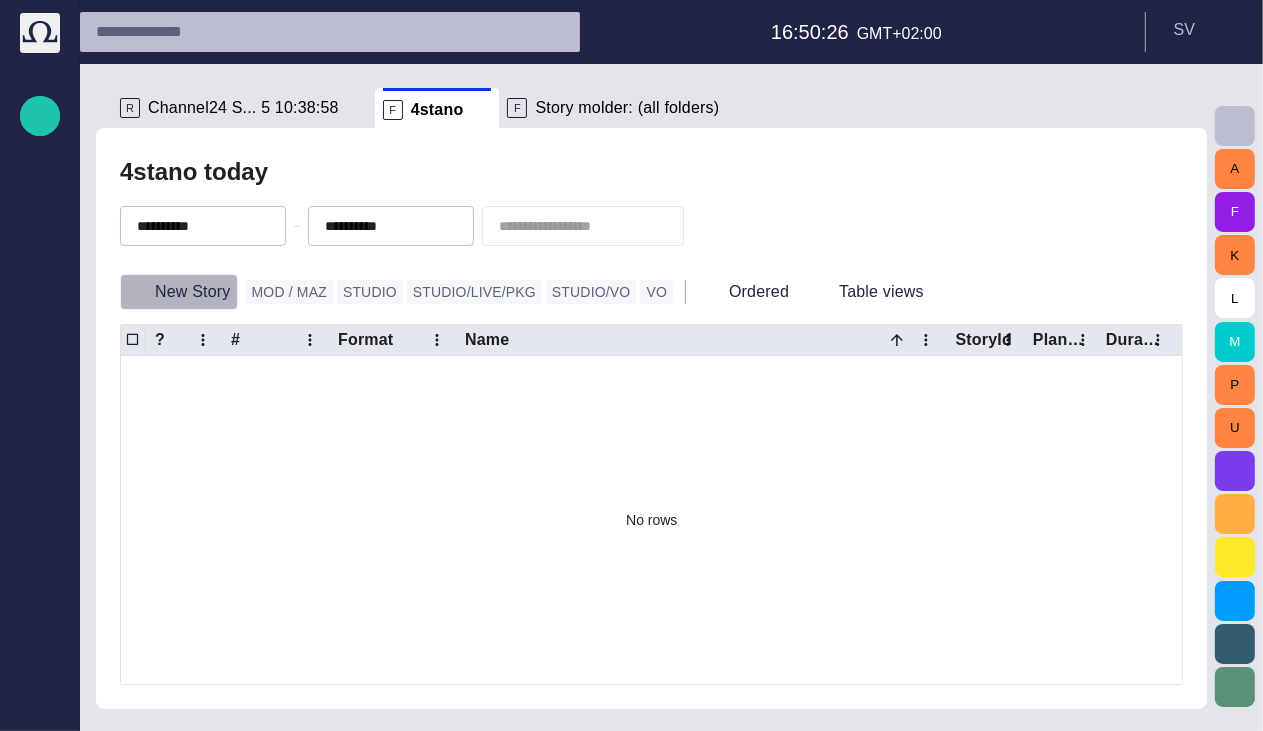 click on "New Story" at bounding box center (179, 292) 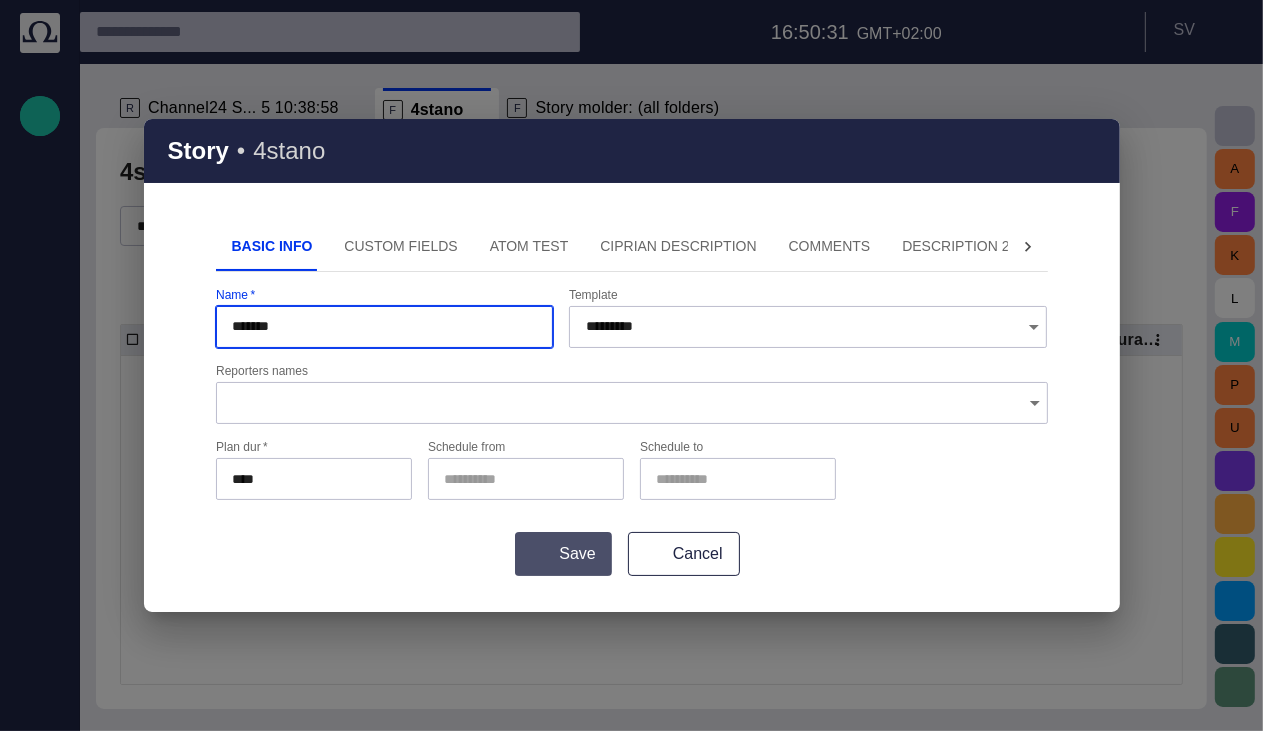 type on "*******" 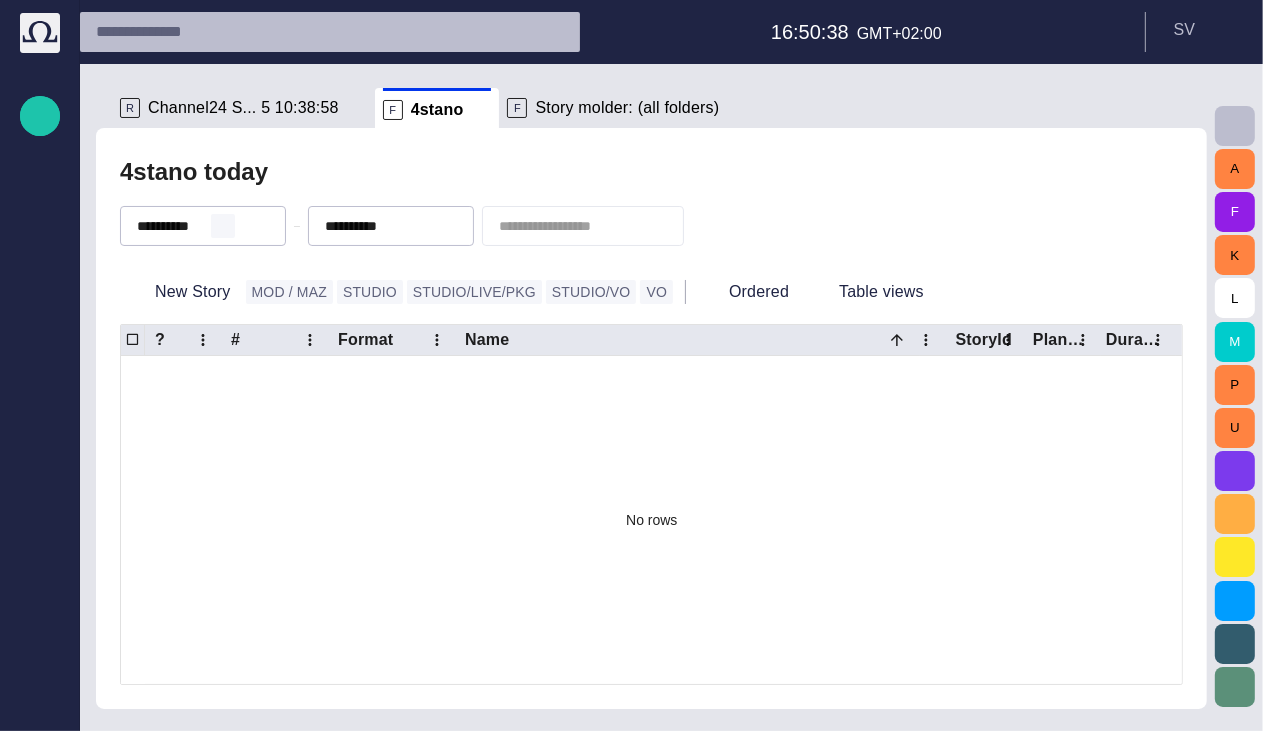 click at bounding box center [223, 226] 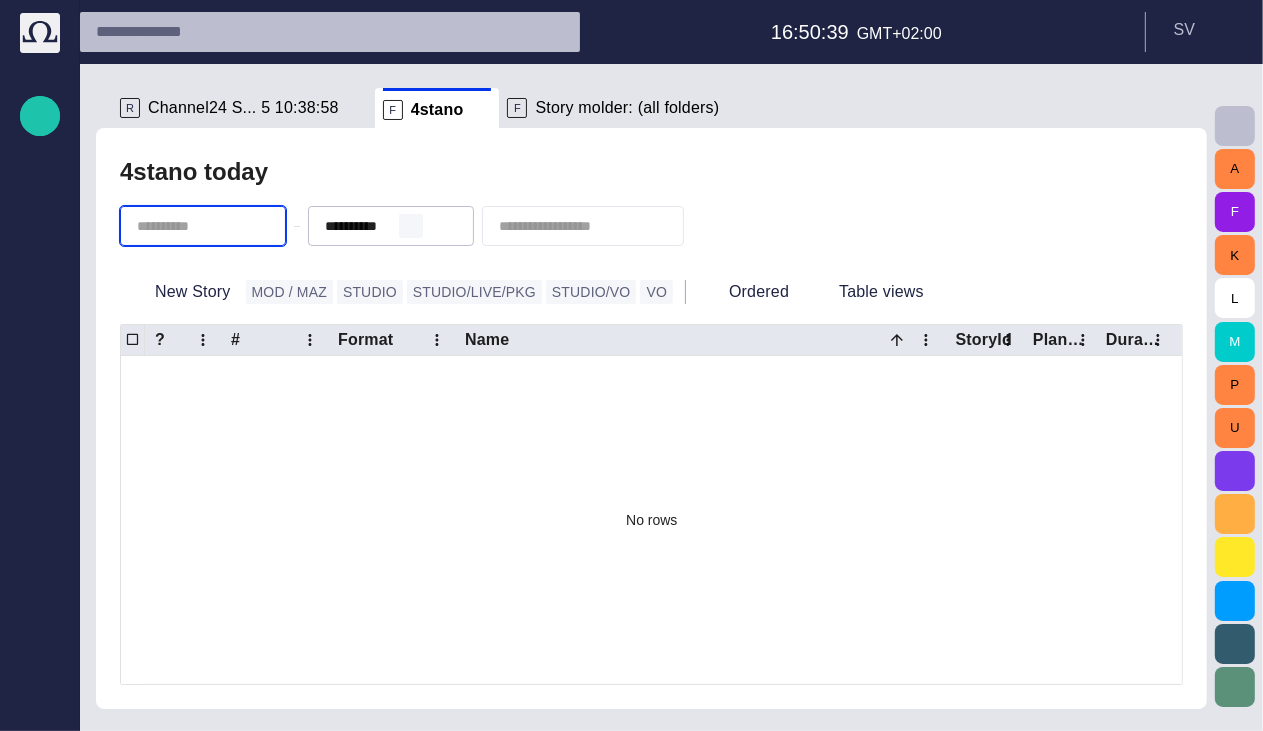 click at bounding box center (411, 226) 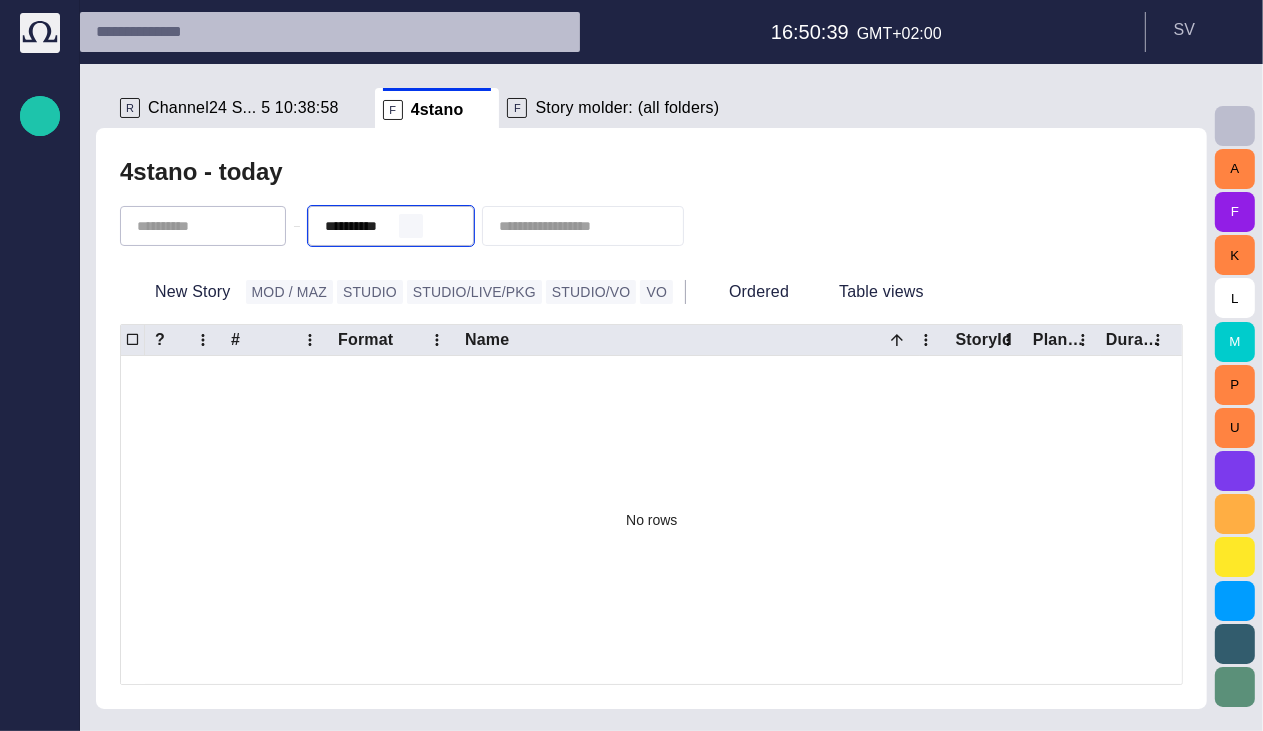 type 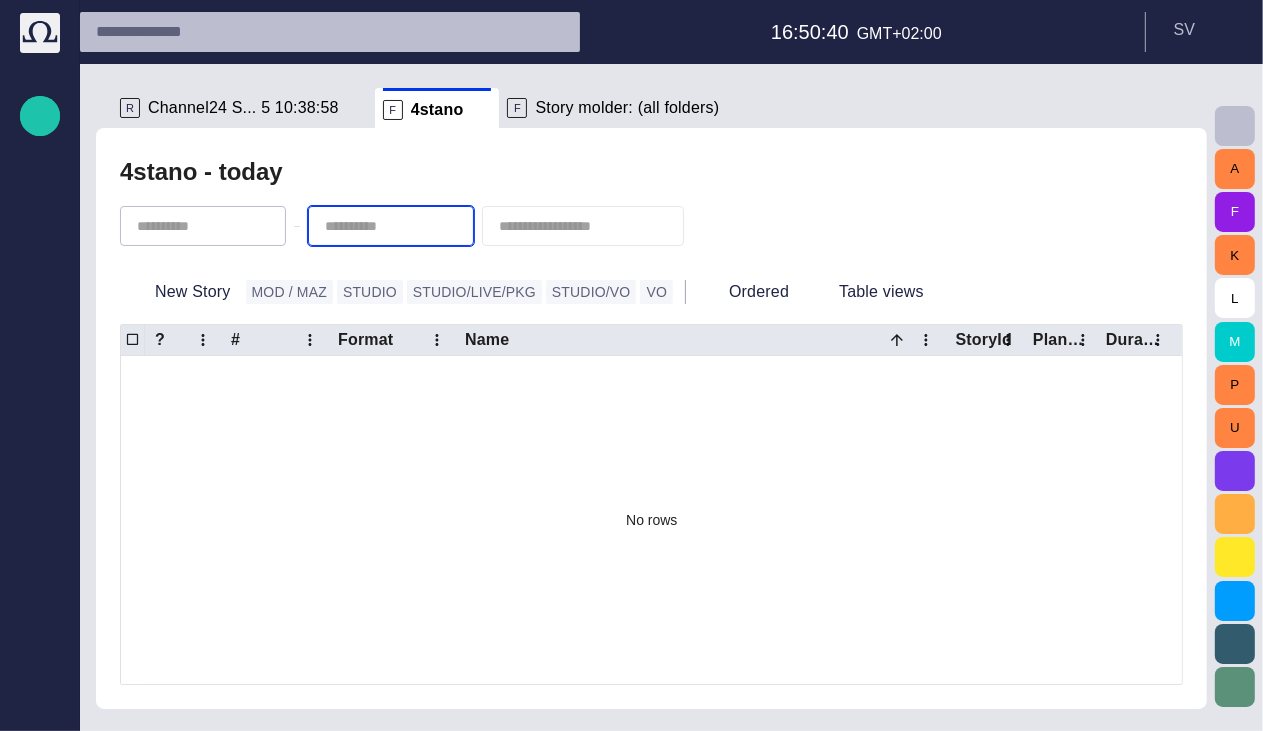 click on "4stano - today" at bounding box center (651, 172) 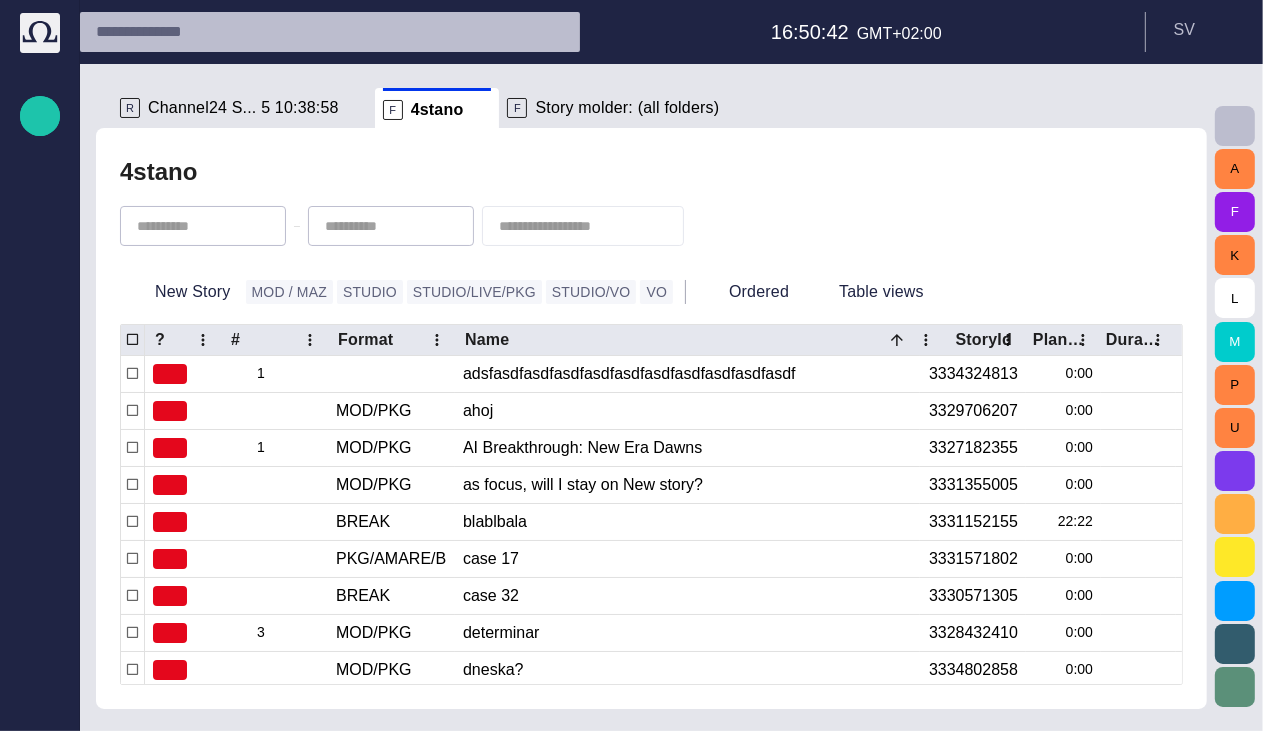 click at bounding box center [569, 226] 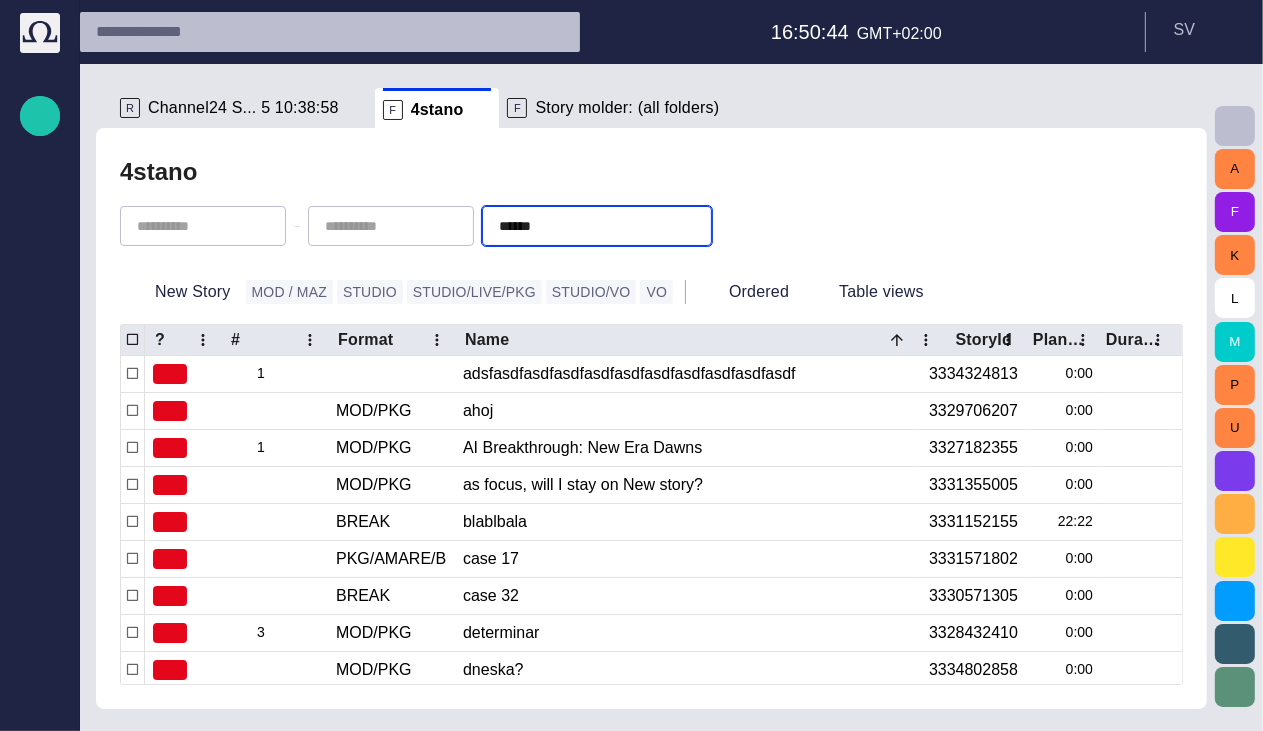 type on "******" 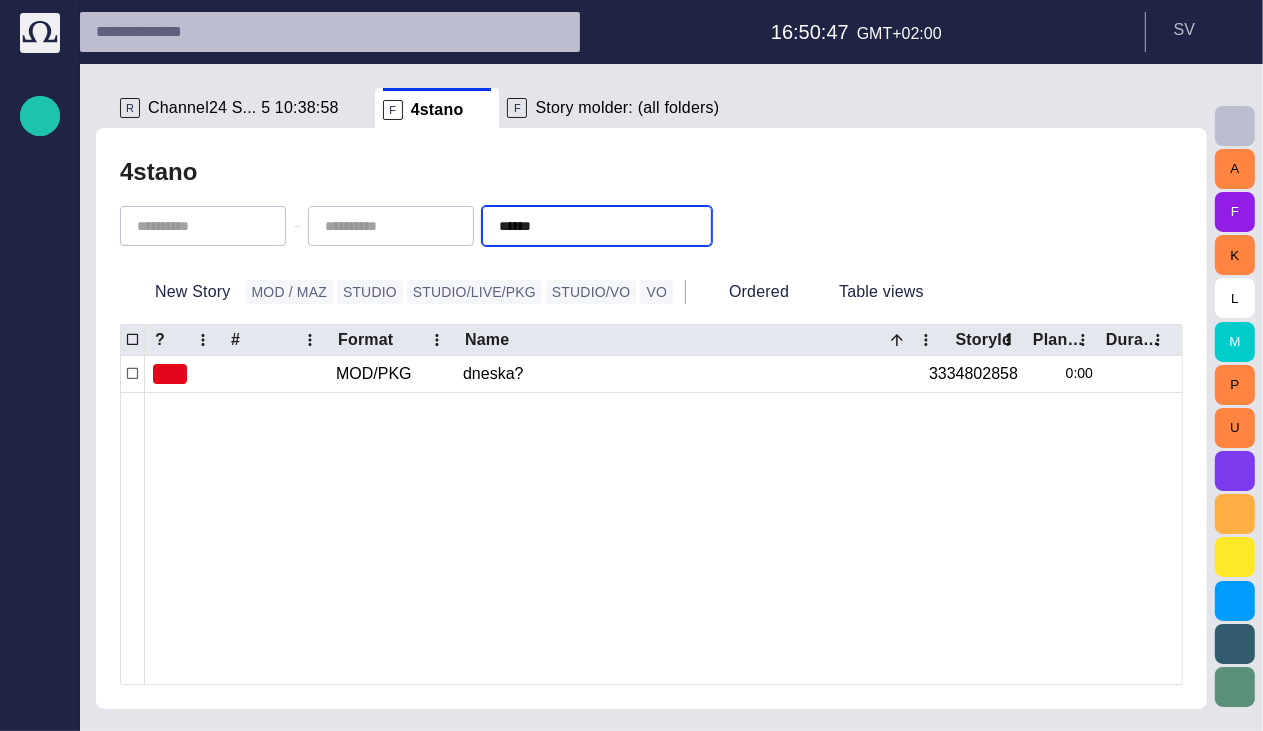 click at bounding box center [693, 226] 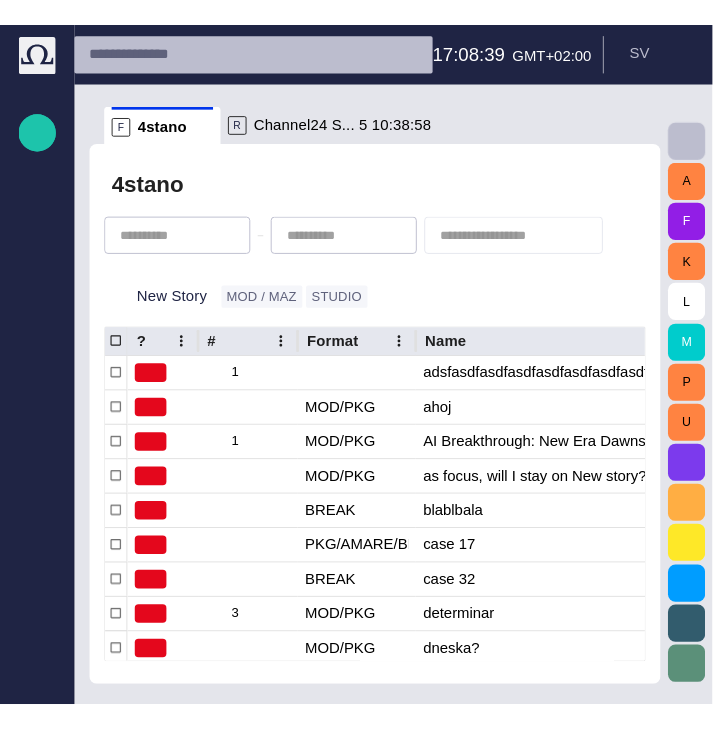scroll, scrollTop: 80, scrollLeft: 0, axis: vertical 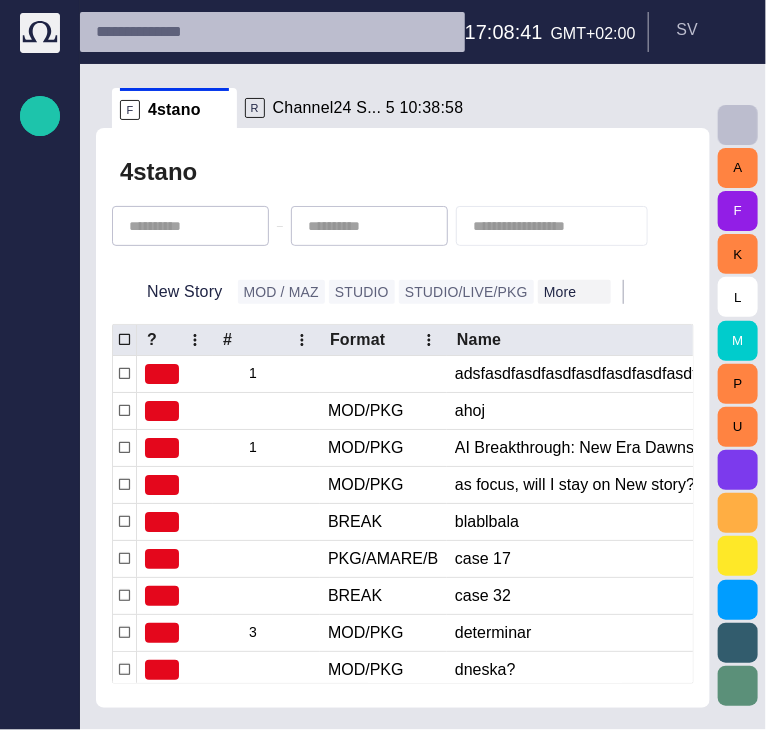 click on "More" at bounding box center [574, 292] 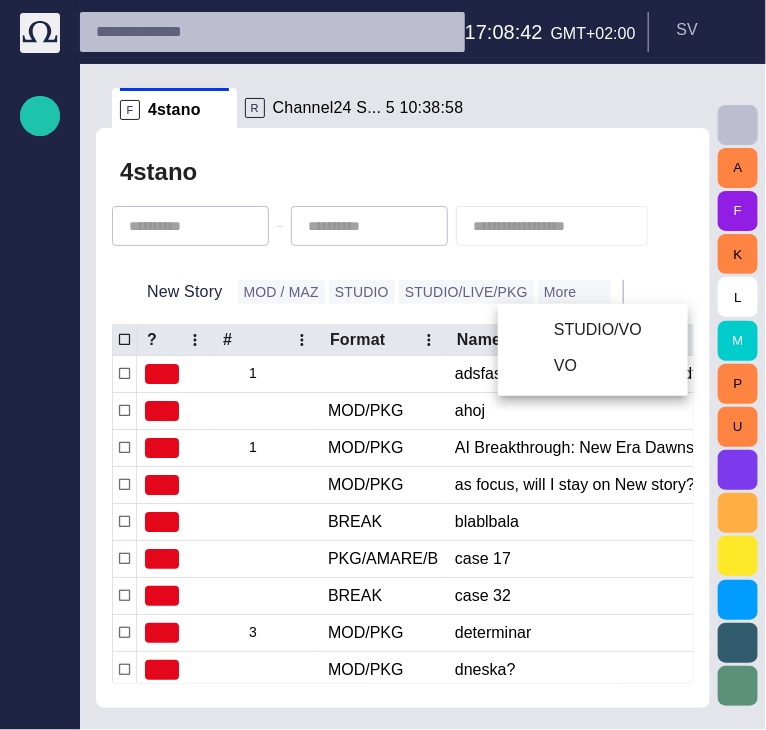 click at bounding box center [383, 365] 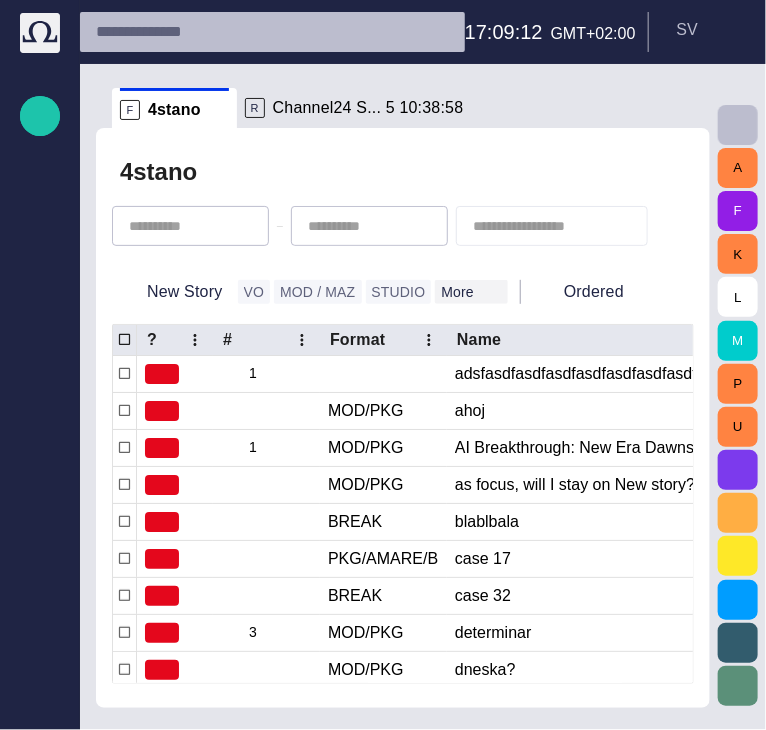 click on "More" at bounding box center (471, 292) 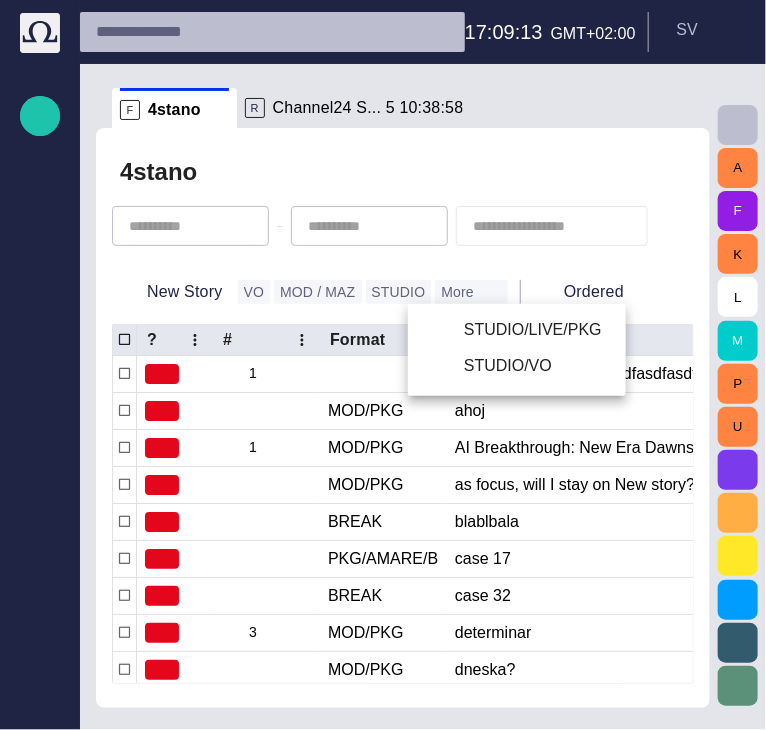 drag, startPoint x: 444, startPoint y: 268, endPoint x: 447, endPoint y: 257, distance: 11.401754 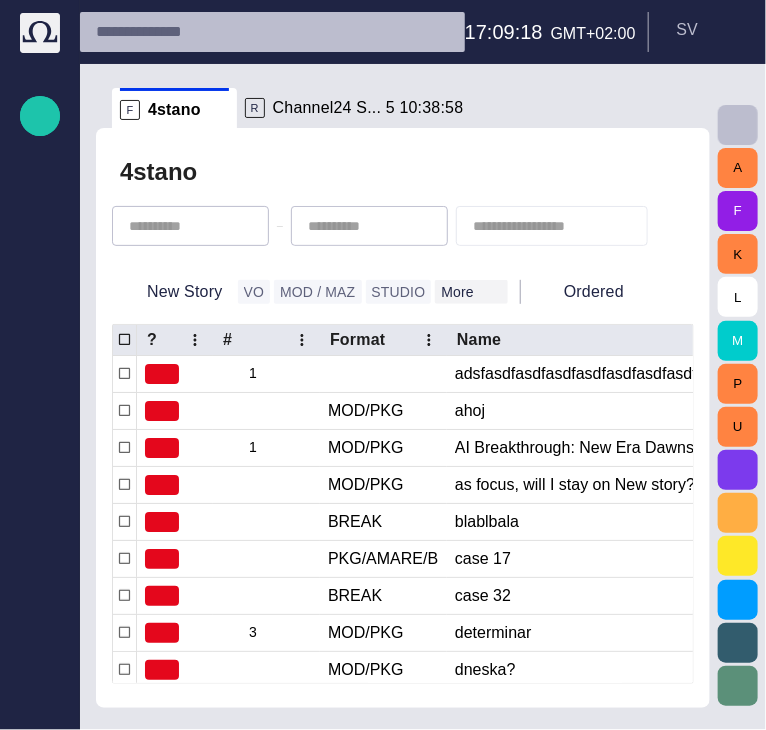 click on "More" at bounding box center [471, 292] 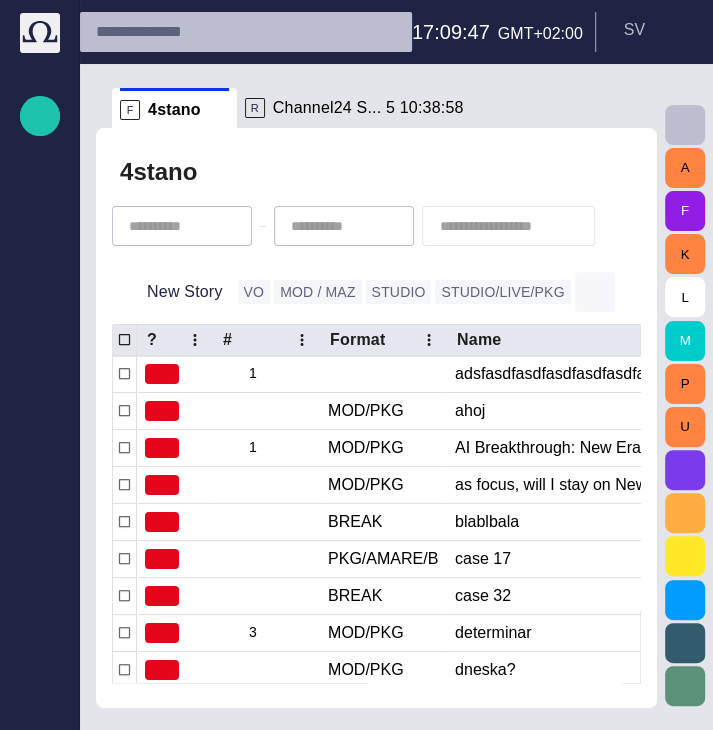 click at bounding box center [595, 292] 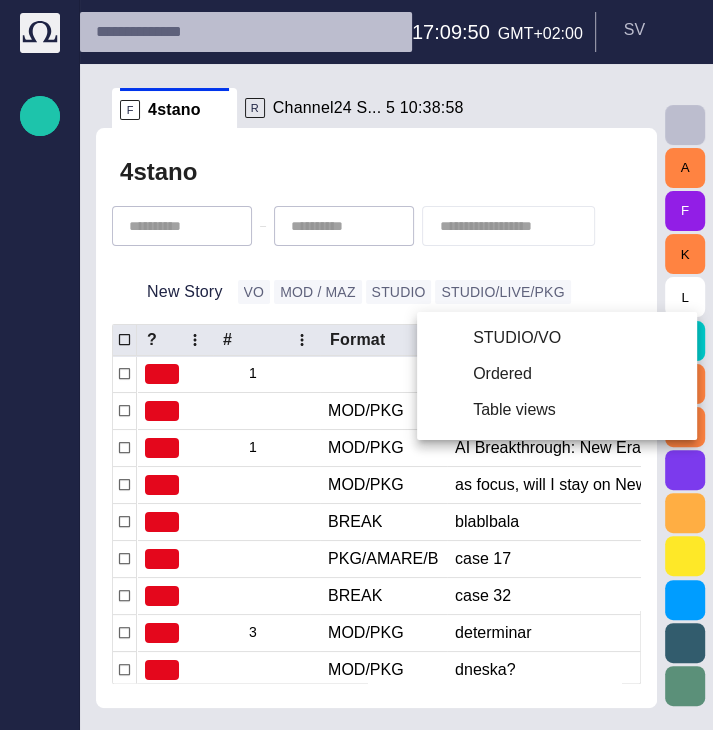 click at bounding box center [356, 365] 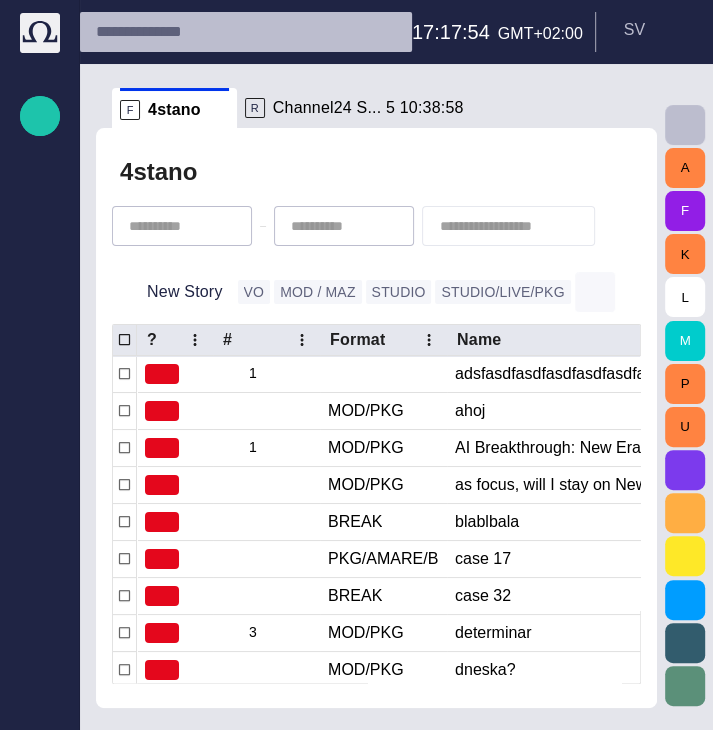 click at bounding box center [595, 292] 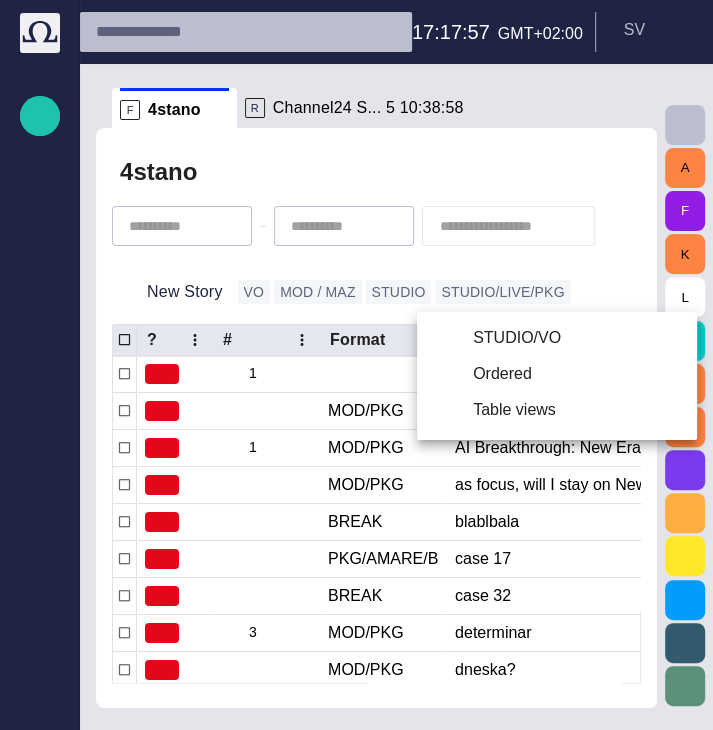 click at bounding box center [356, 365] 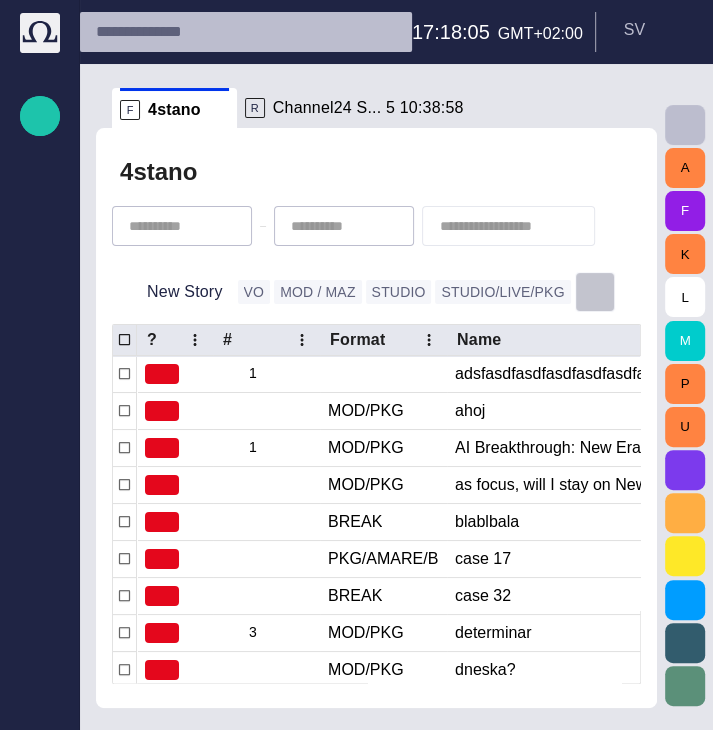 click at bounding box center (595, 292) 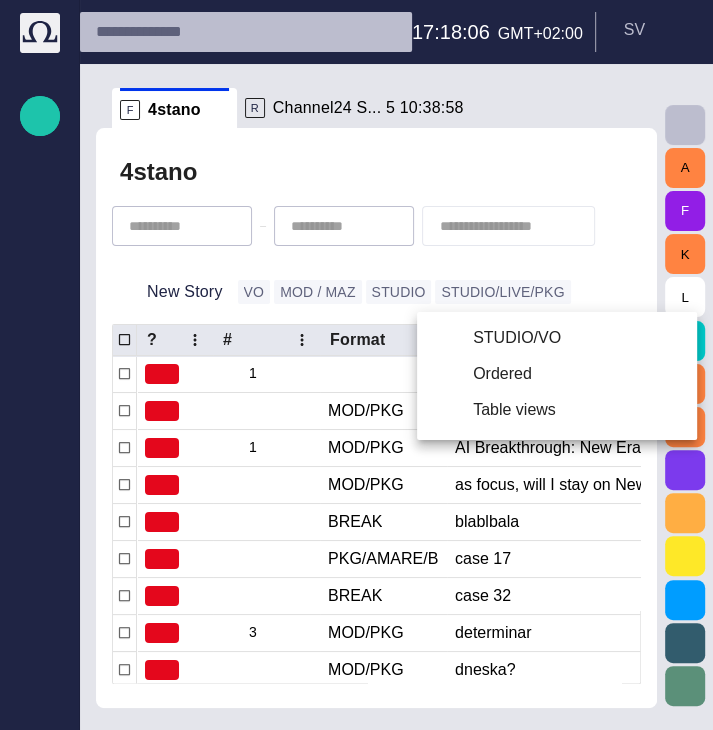 click at bounding box center [356, 365] 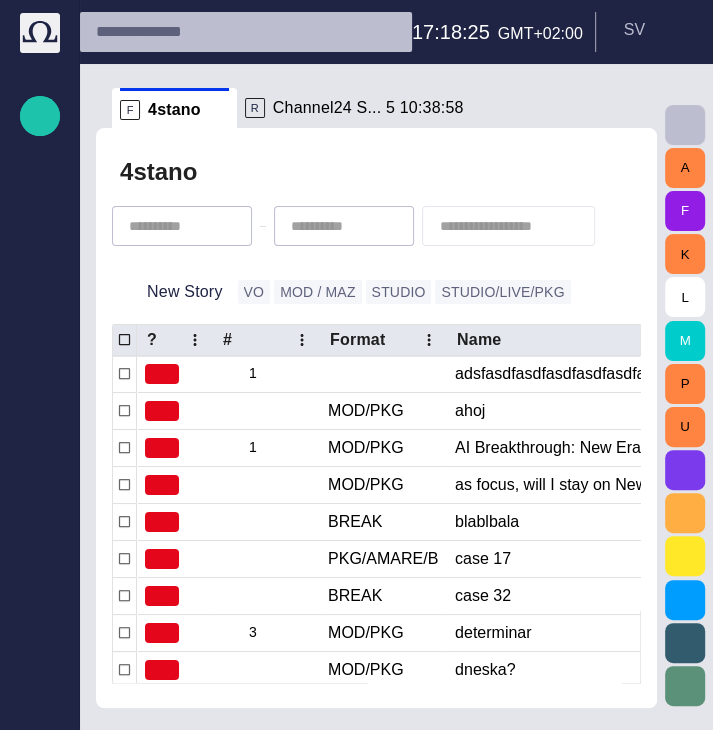 click at bounding box center [531, 108] 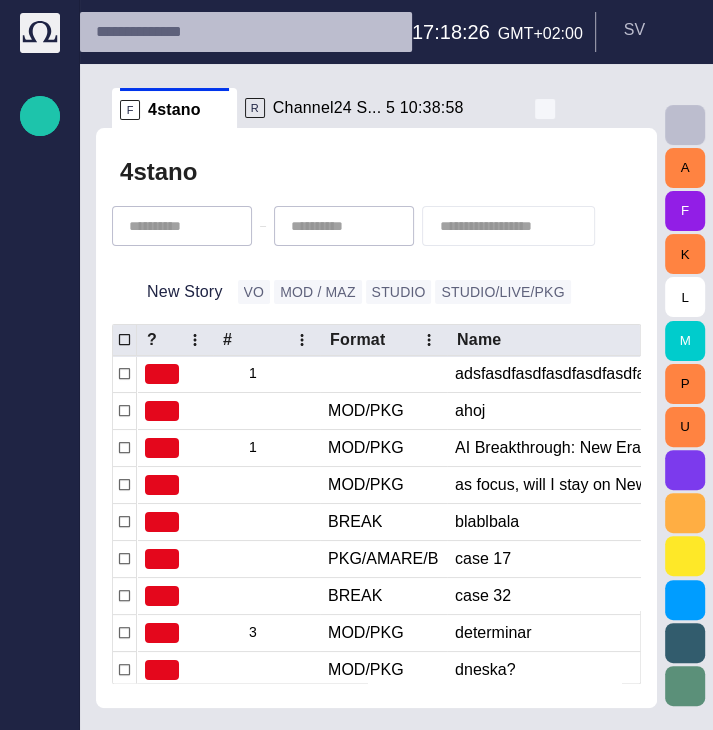 click at bounding box center [545, 109] 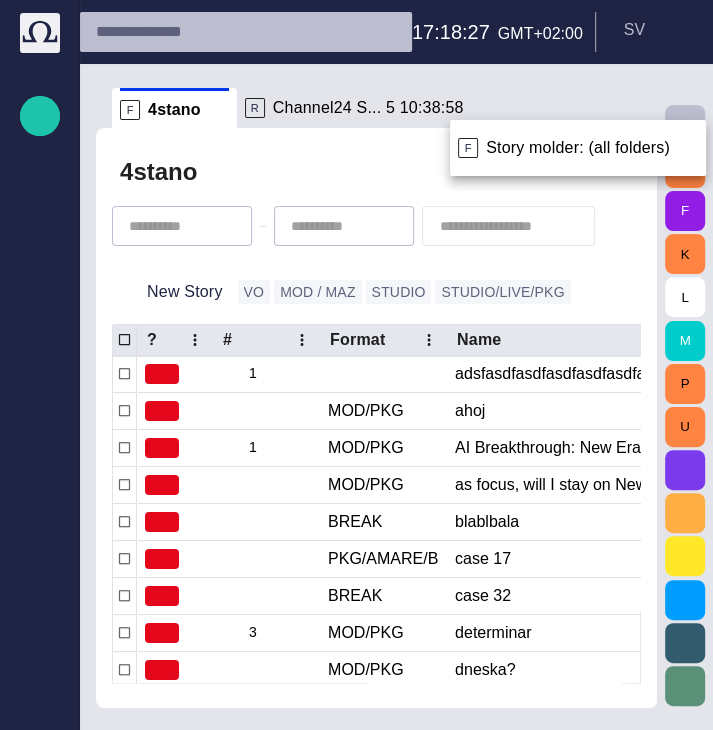click on "Story molder: (all folders)" at bounding box center [578, 148] 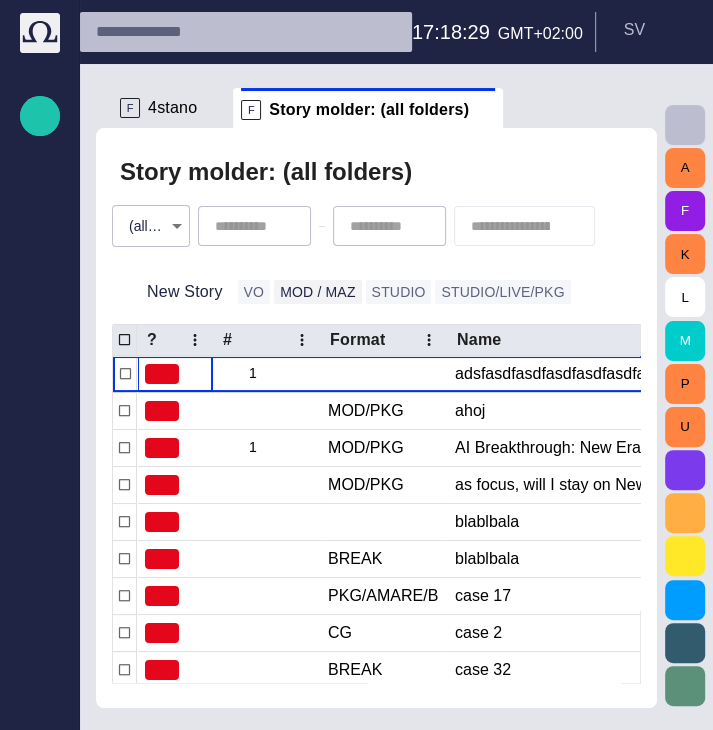 click on "MOD / MAZ" at bounding box center [317, 292] 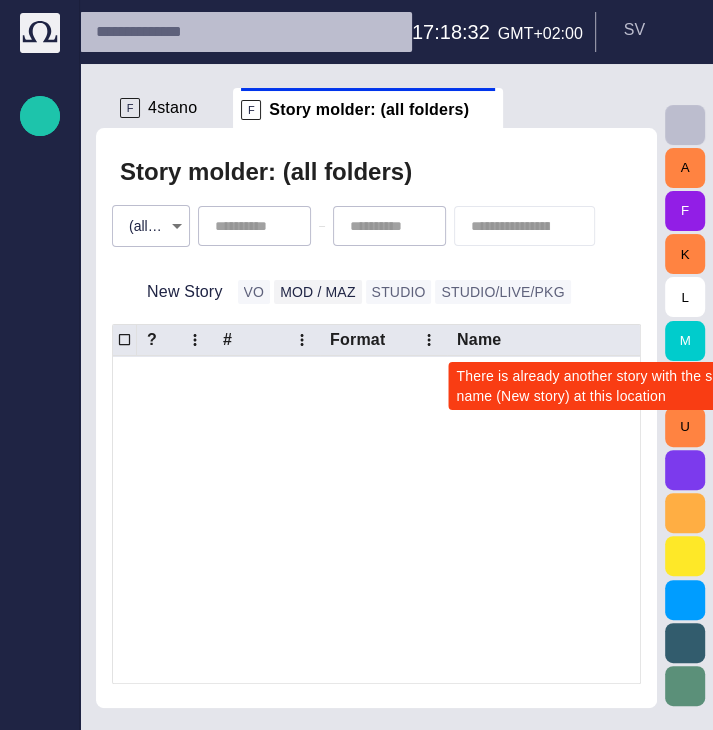 scroll, scrollTop: 2243, scrollLeft: 0, axis: vertical 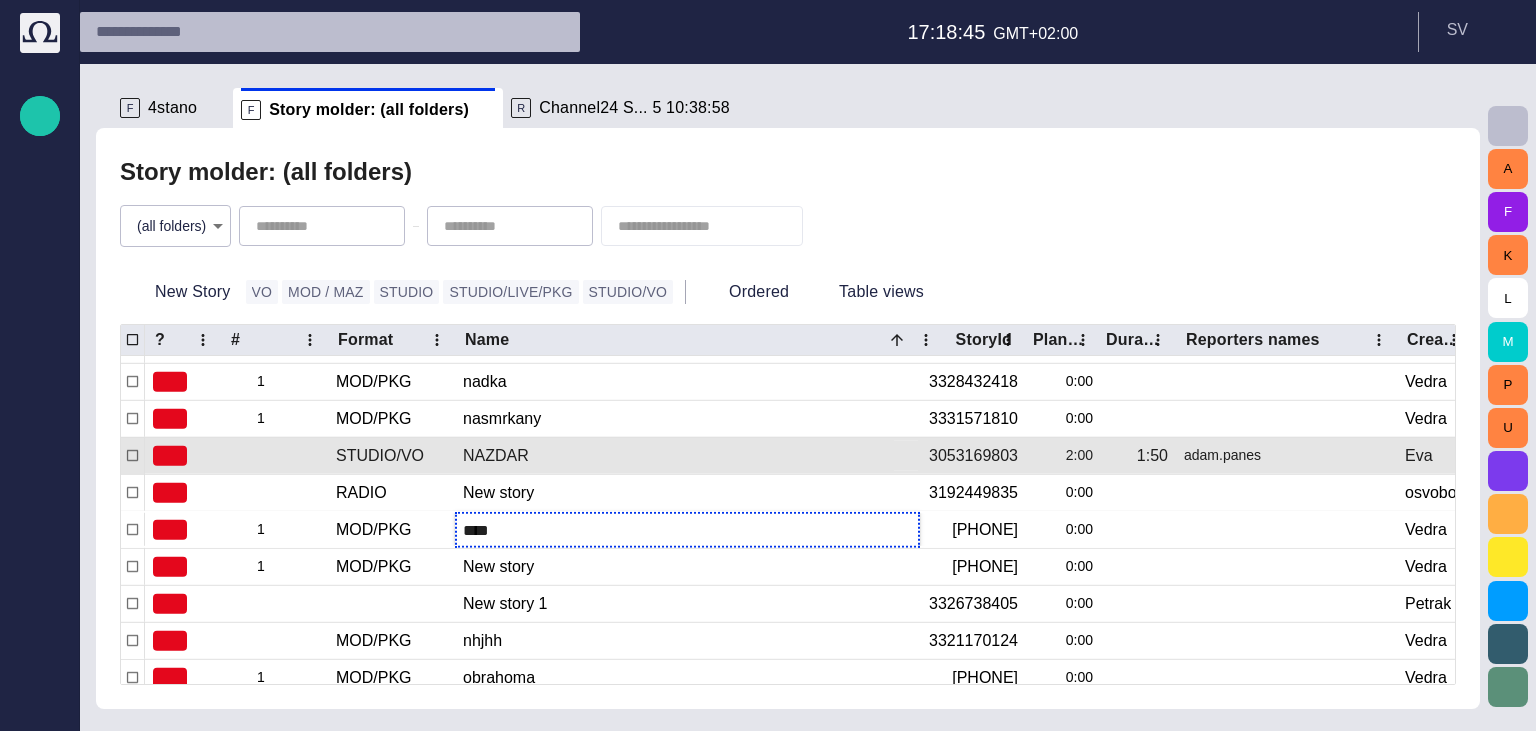 type on "*****" 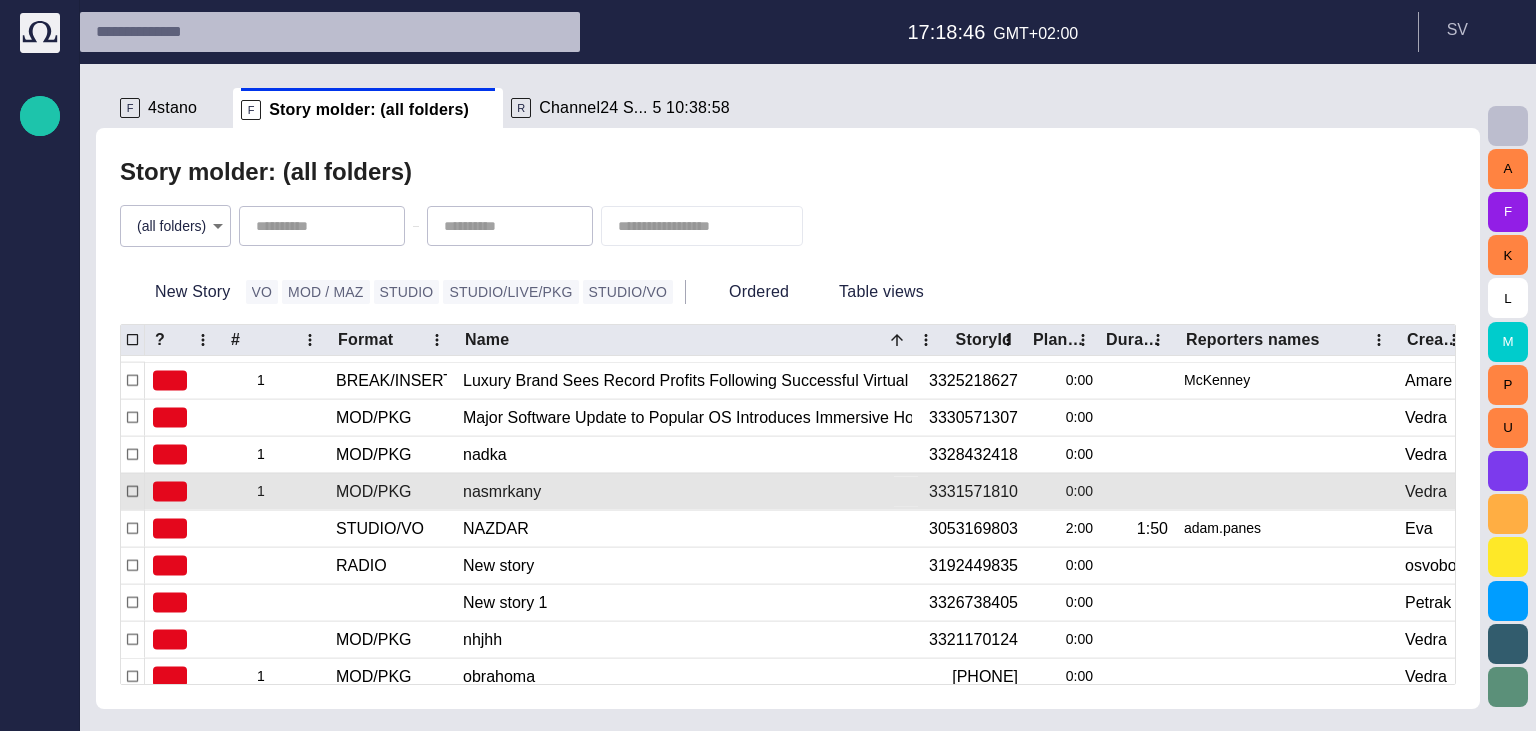 scroll, scrollTop: 1060, scrollLeft: 0, axis: vertical 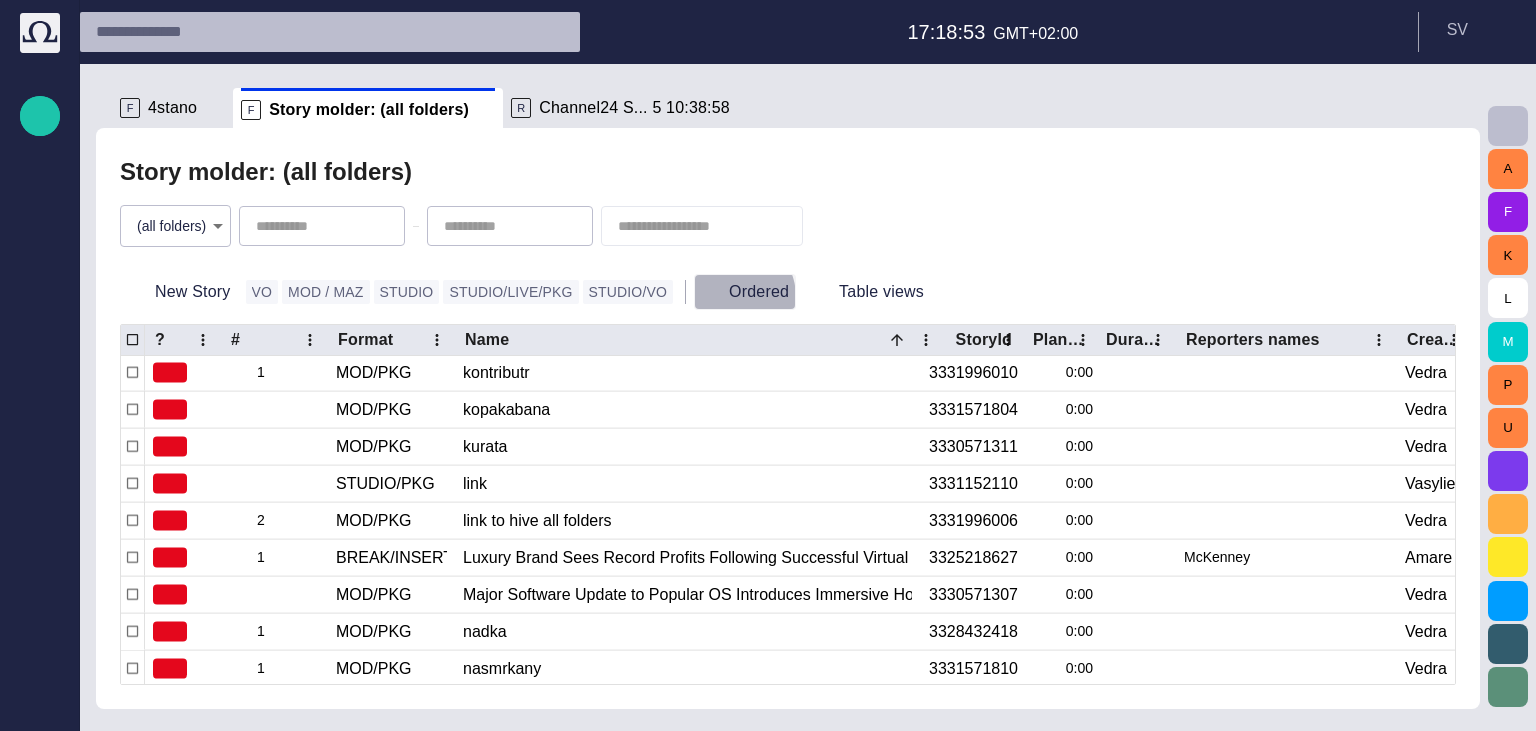 click on "Ordered" at bounding box center (745, 292) 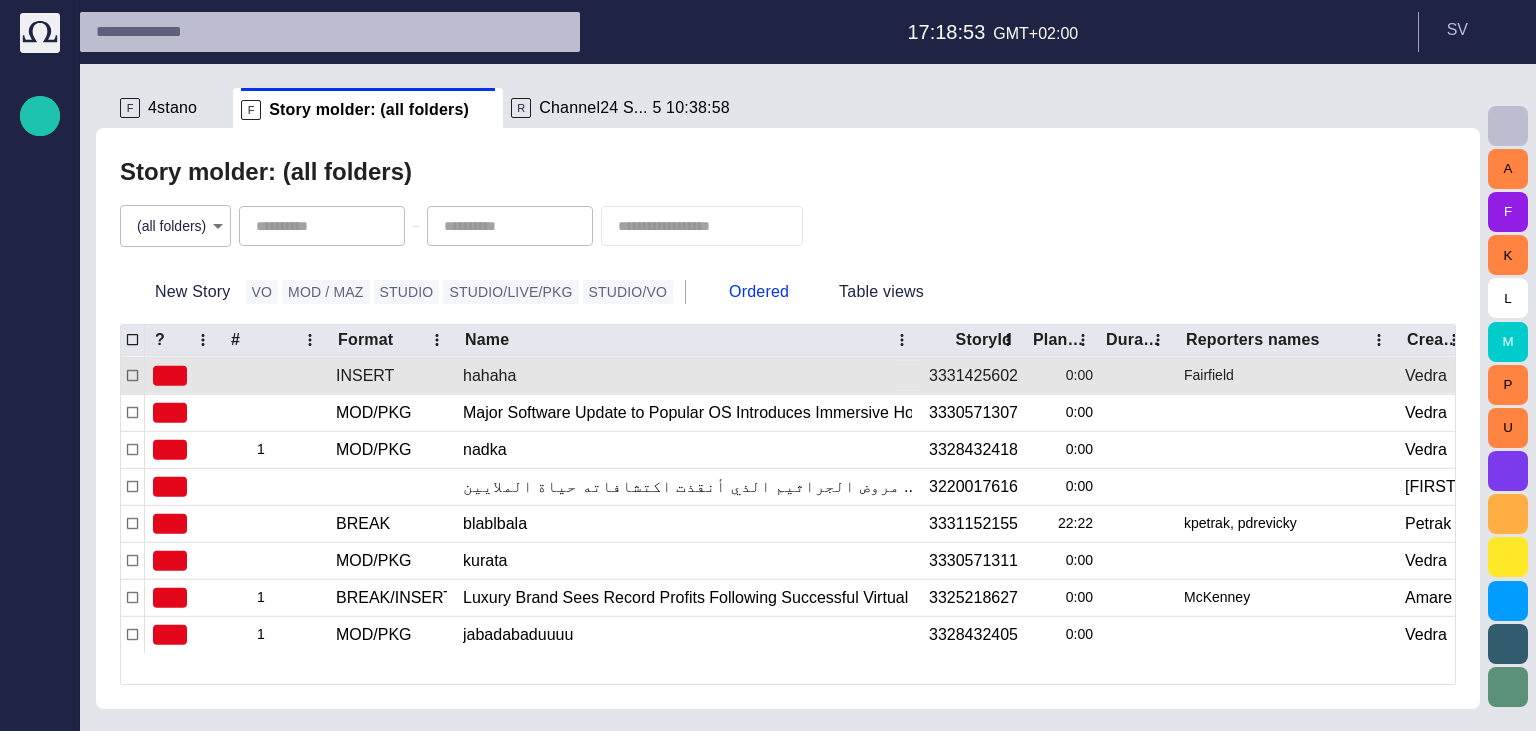 scroll, scrollTop: 776, scrollLeft: 0, axis: vertical 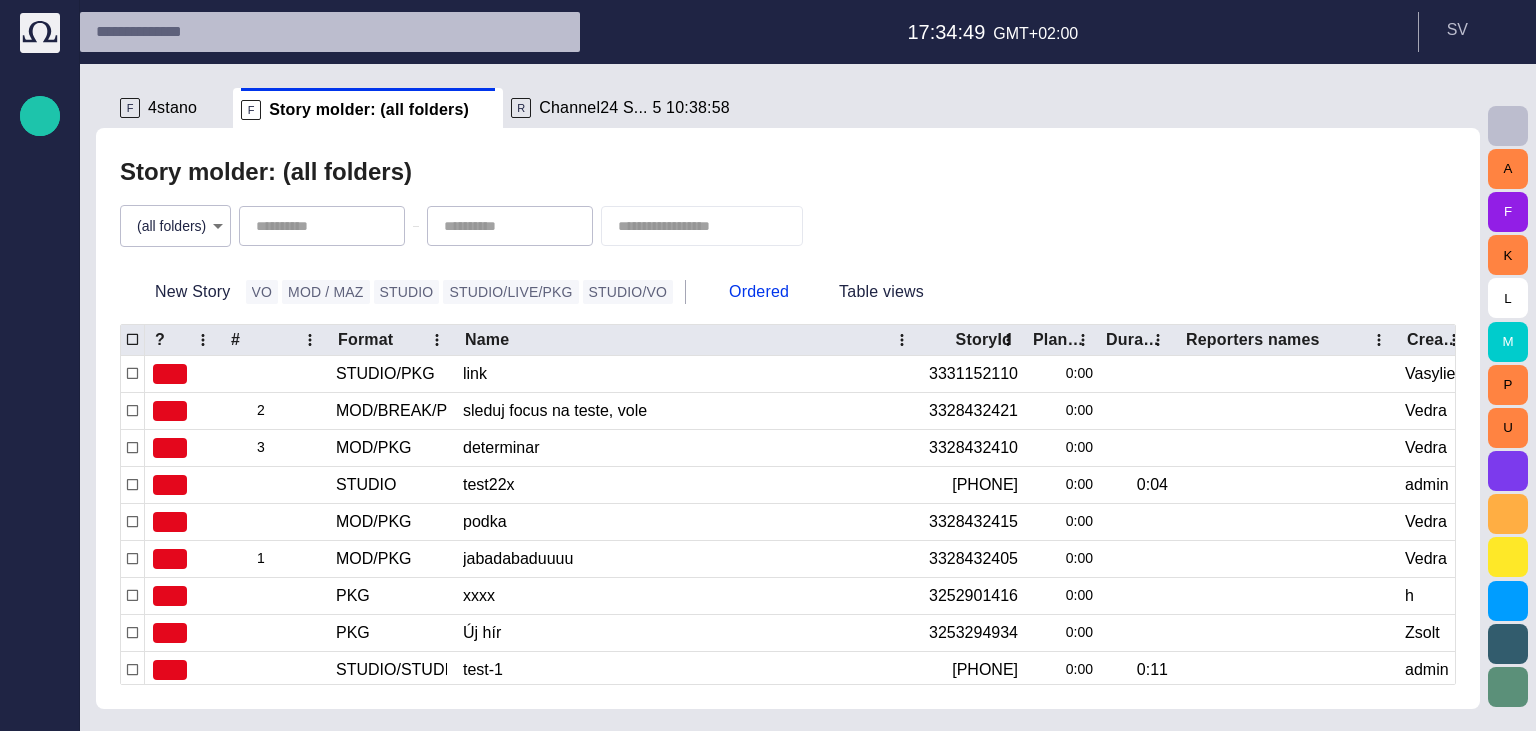 click on "F 4stano" at bounding box center (172, 108) 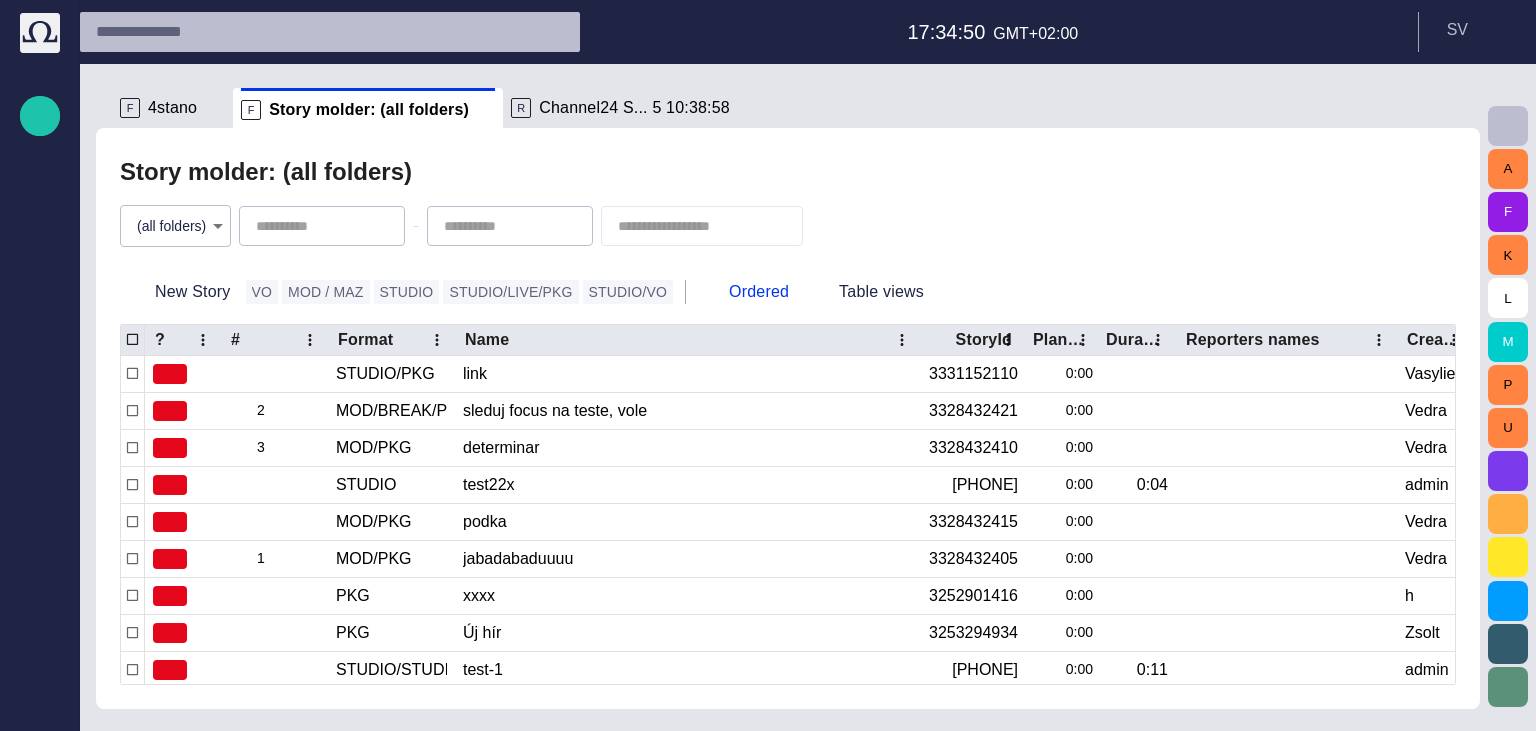 click on "4stano" at bounding box center [172, 108] 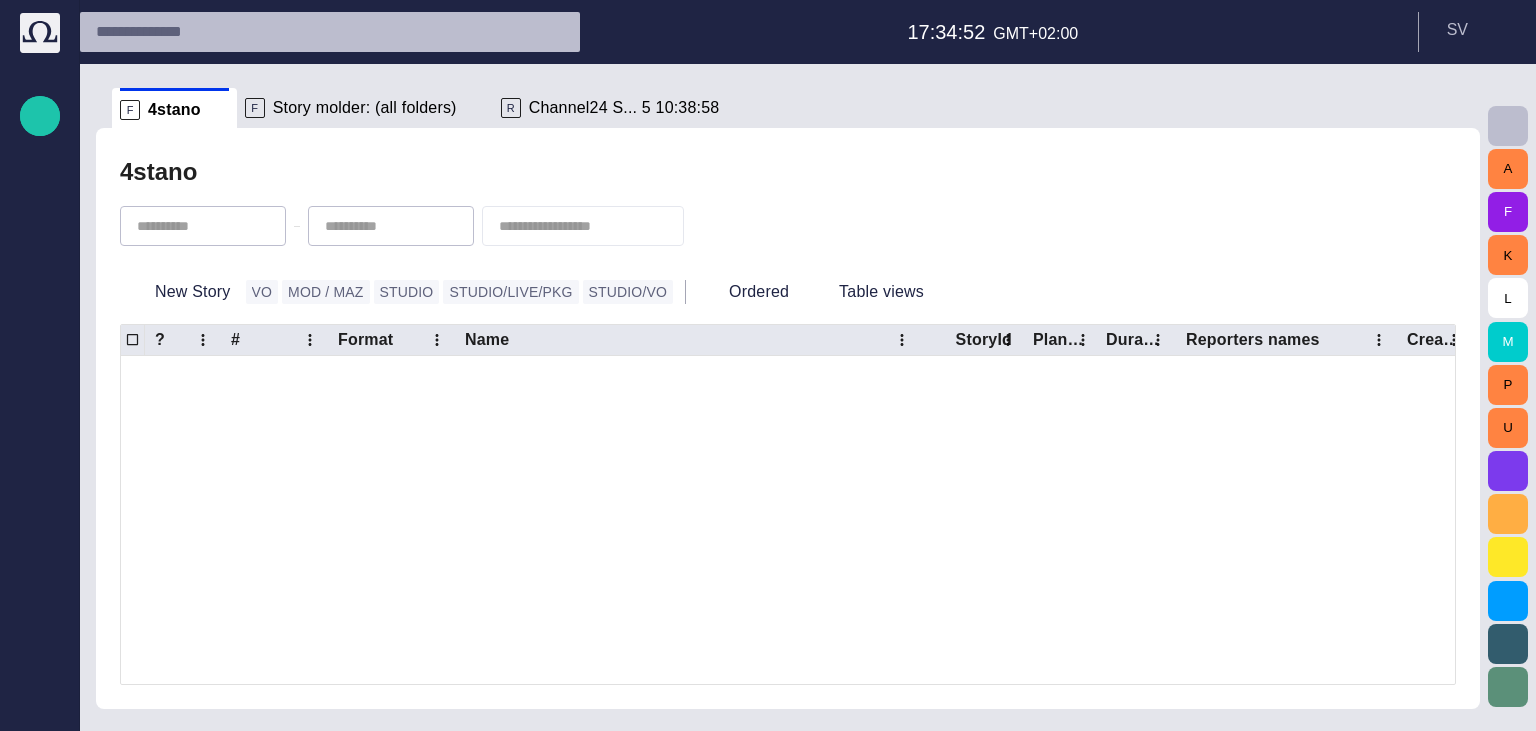 scroll, scrollTop: 422, scrollLeft: 0, axis: vertical 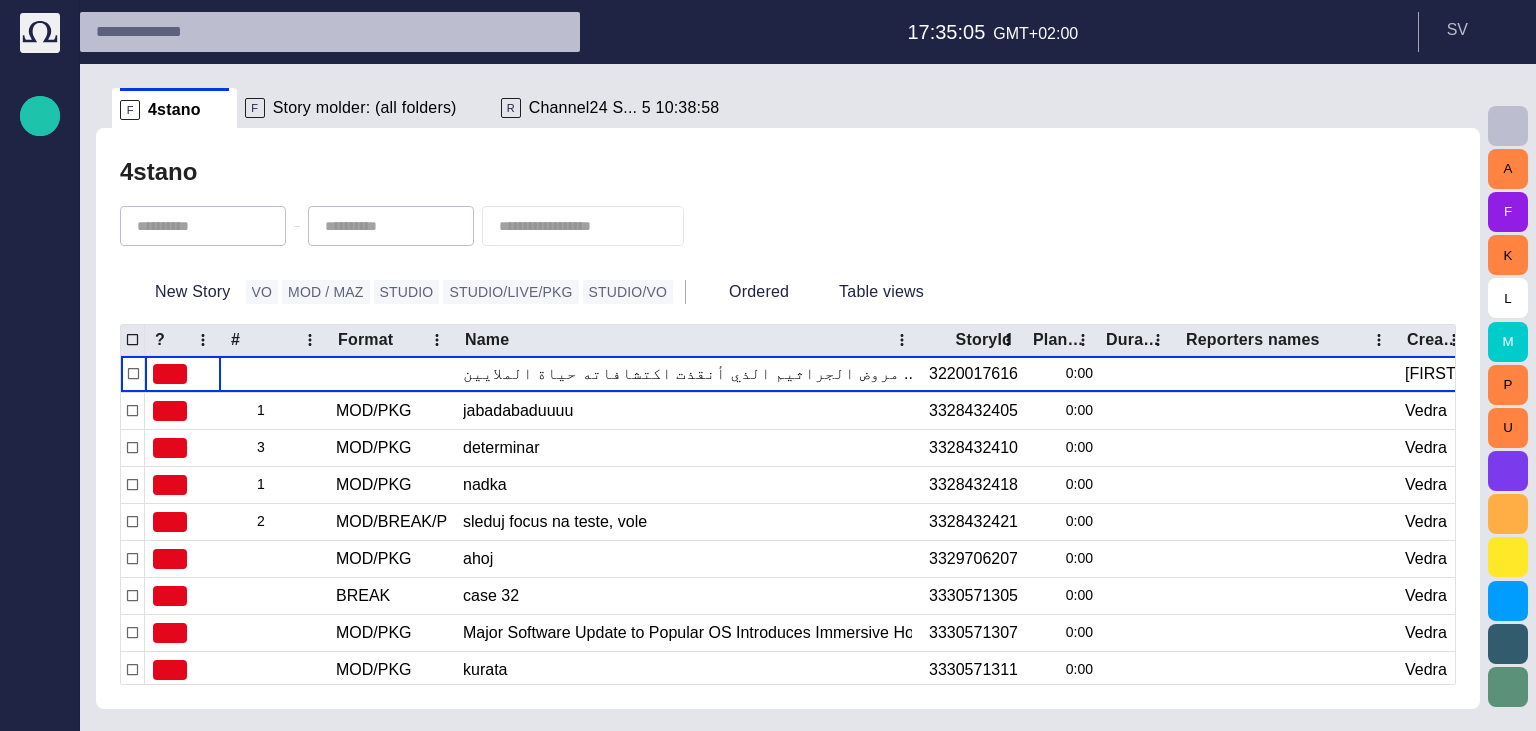 click at bounding box center [569, 226] 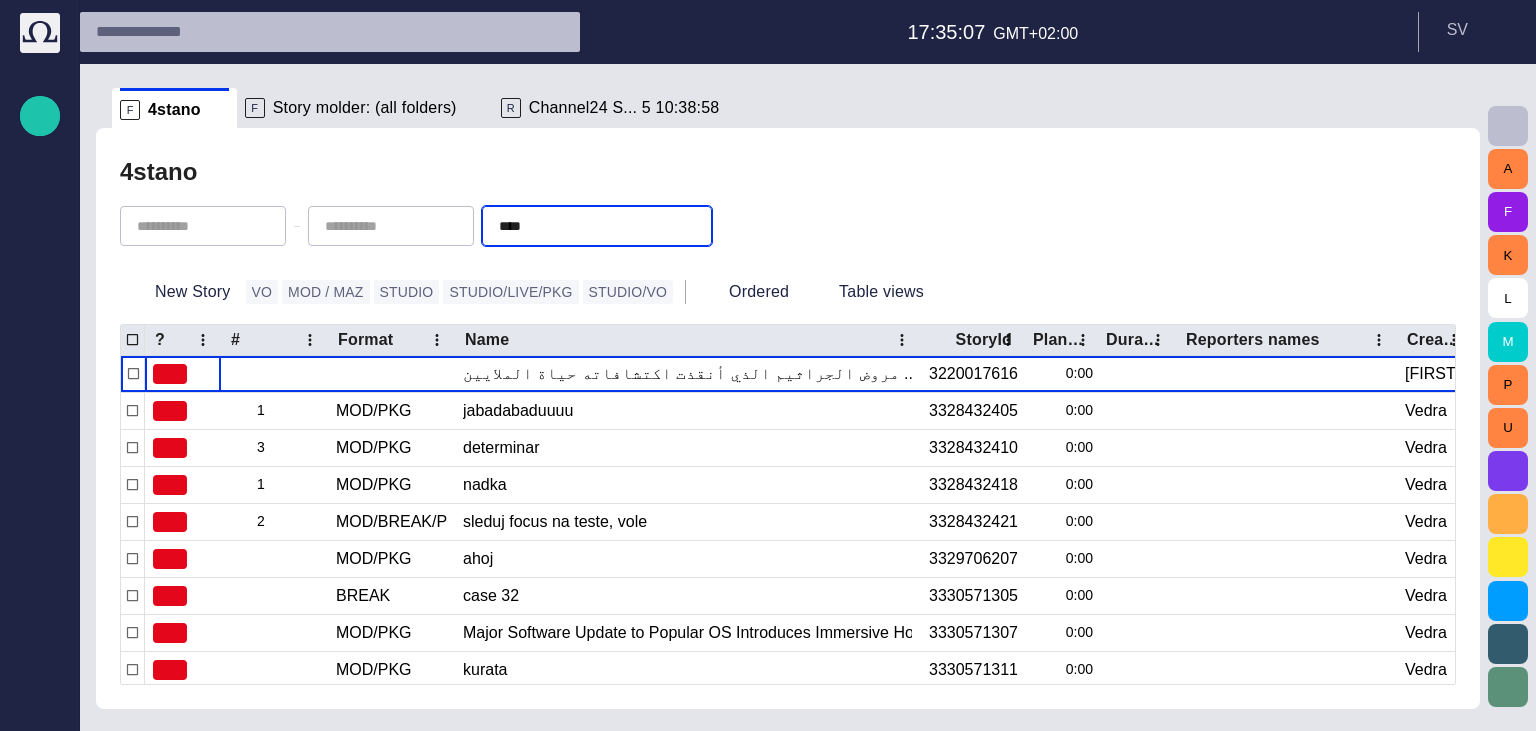 type on "****" 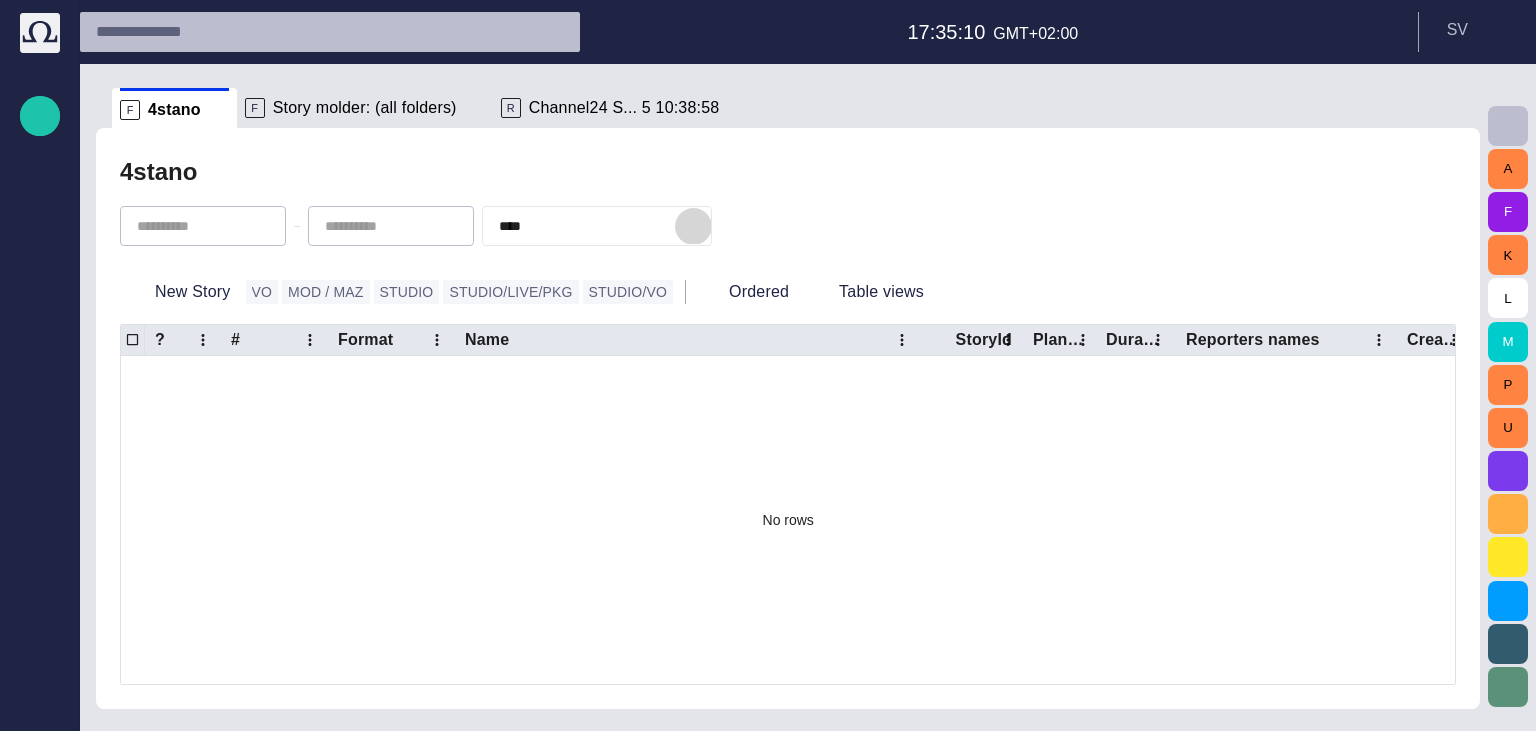 click at bounding box center (693, 226) 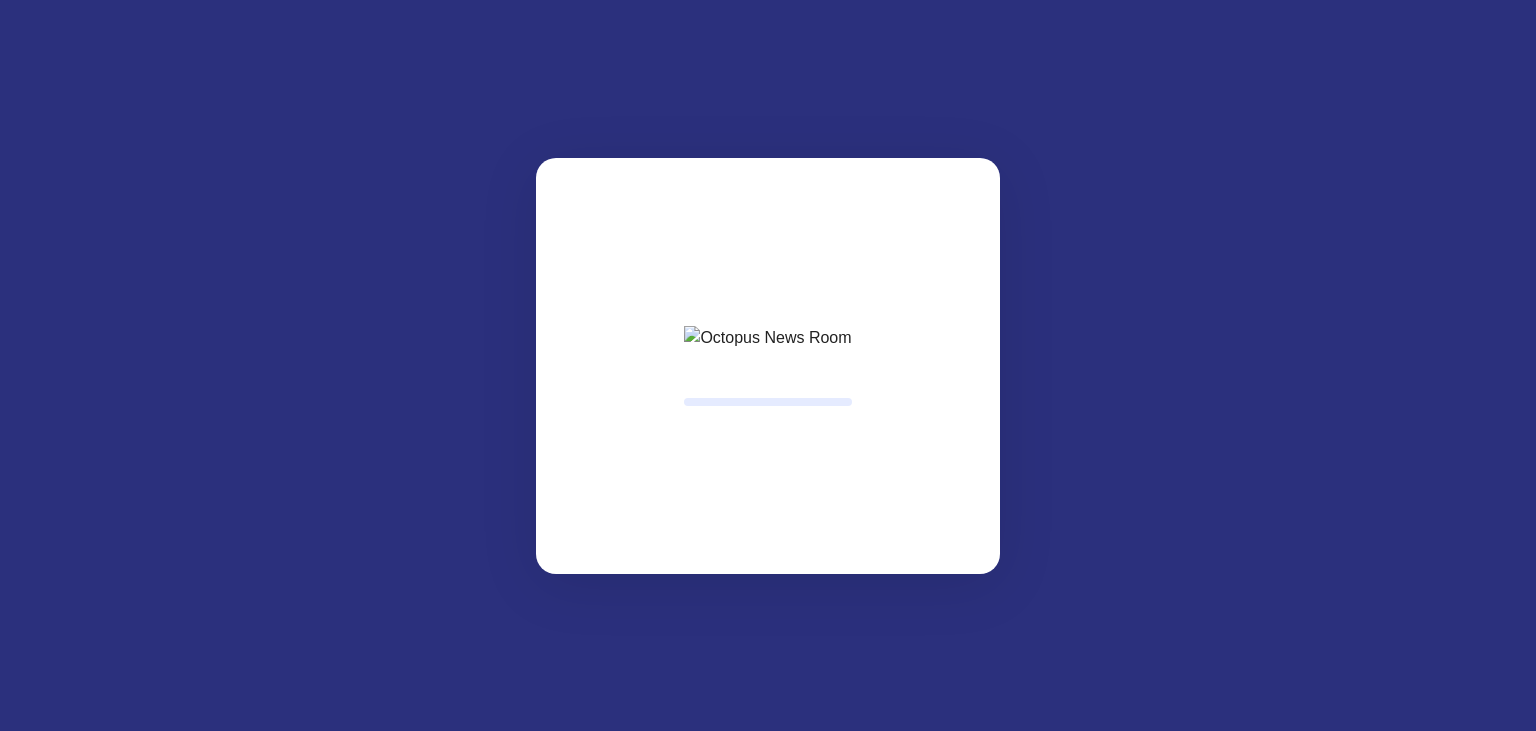 scroll, scrollTop: 0, scrollLeft: 0, axis: both 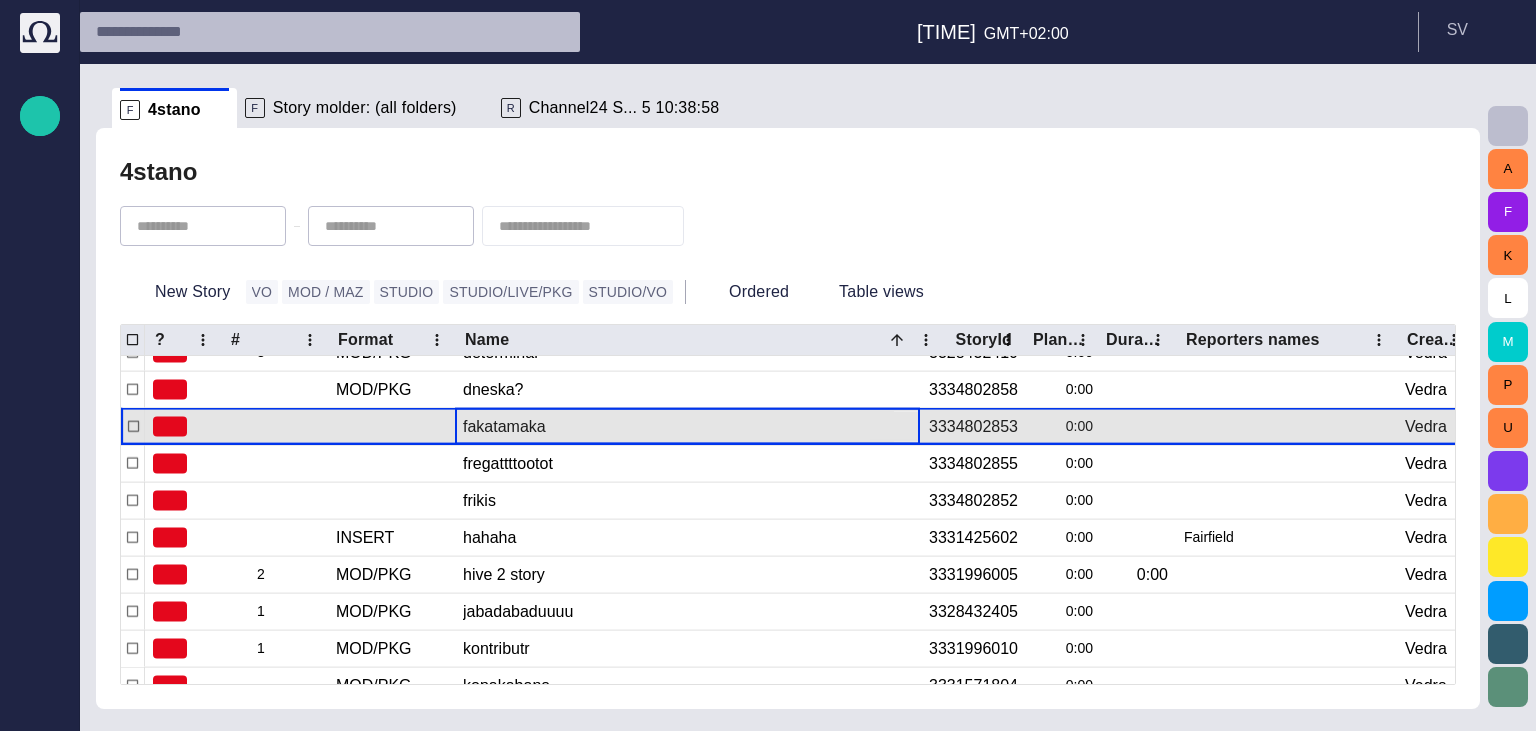 click on "fakatamaka" at bounding box center (687, 427) 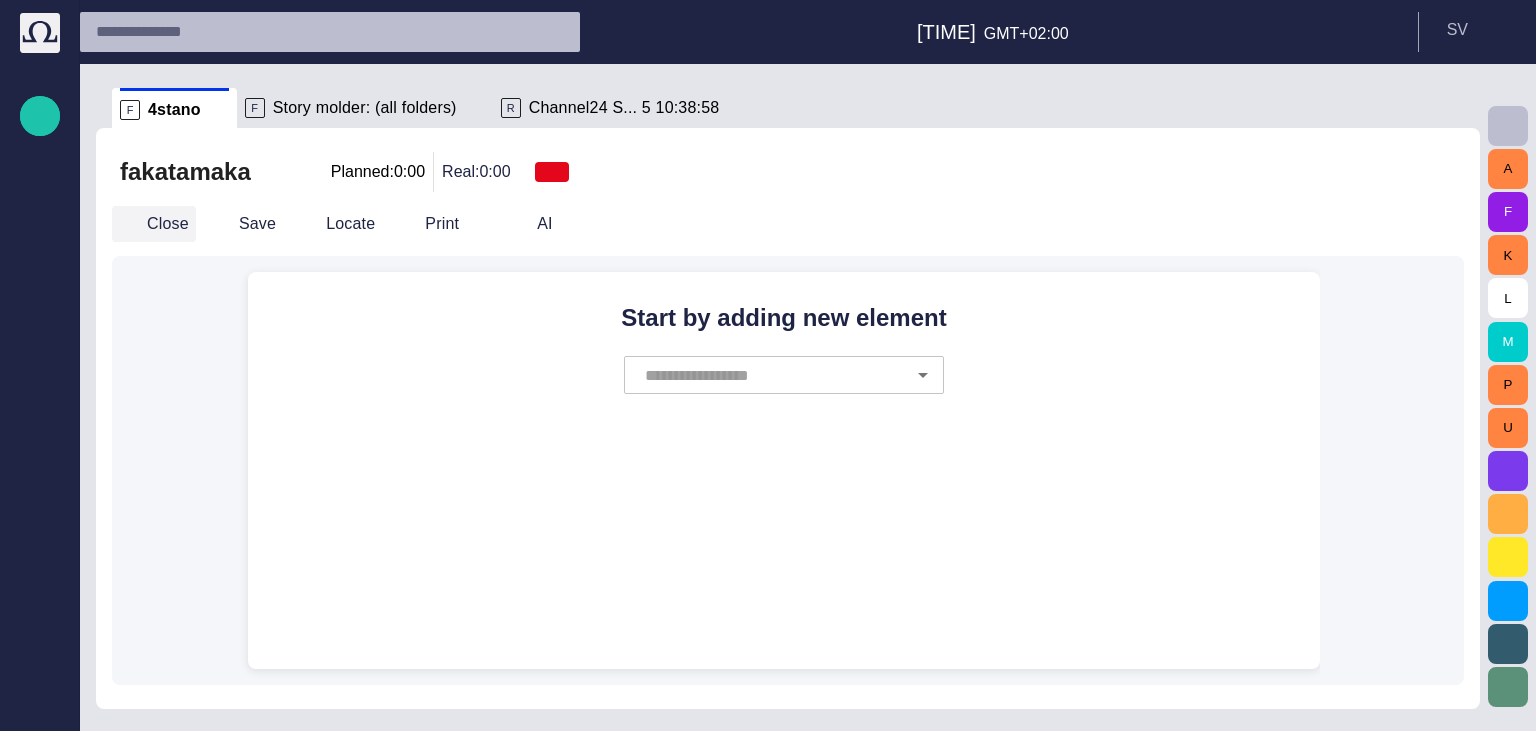 click on "Close" at bounding box center (154, 224) 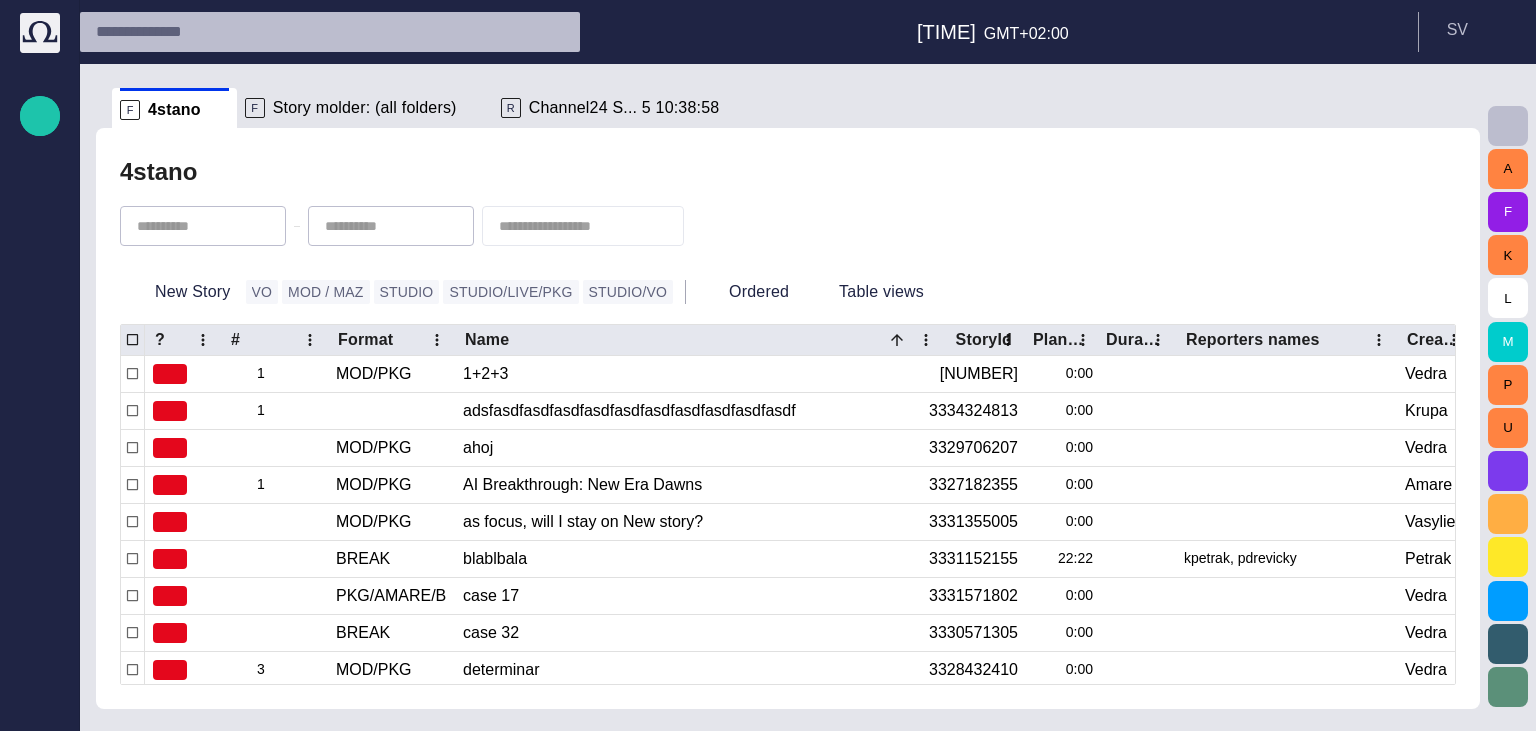 click at bounding box center [569, 226] 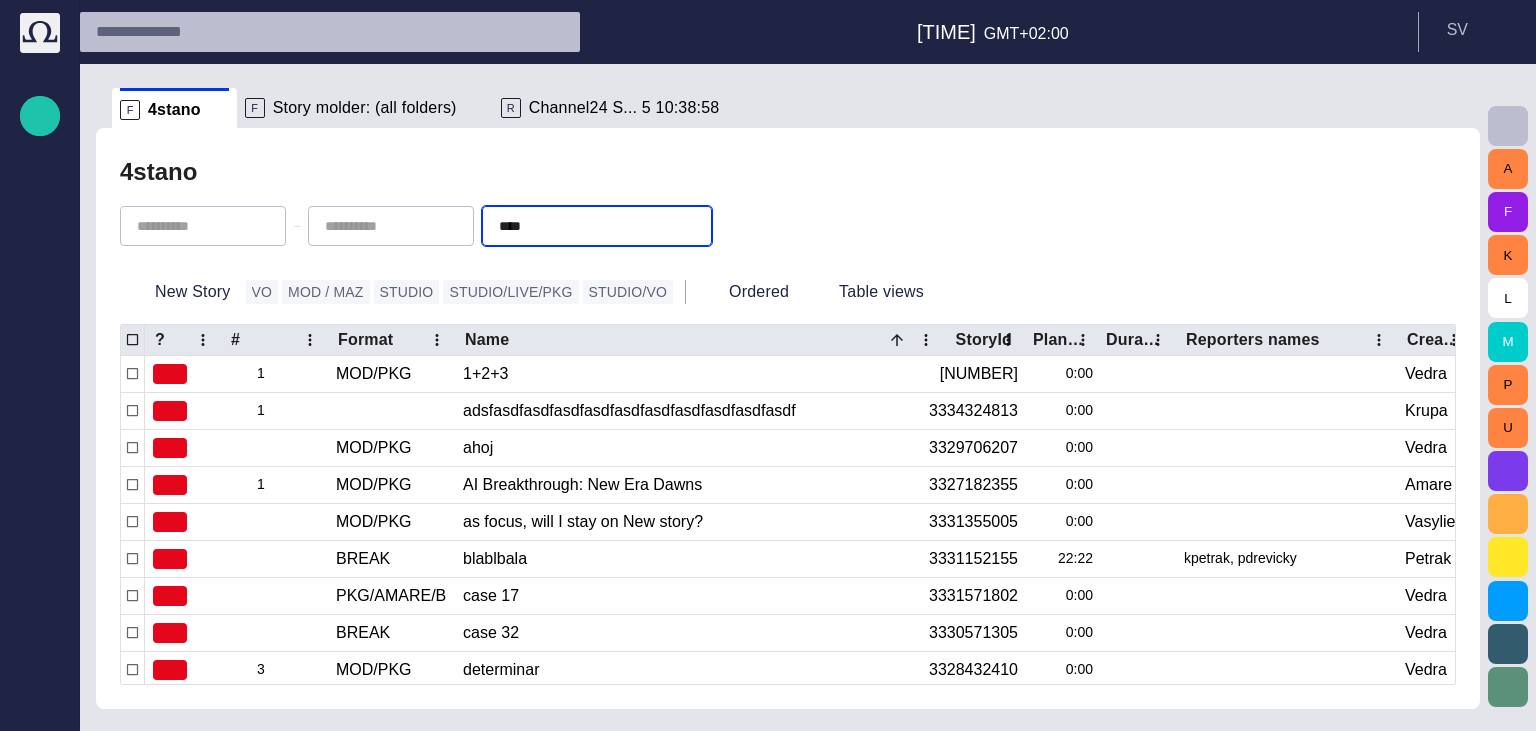 type on "****" 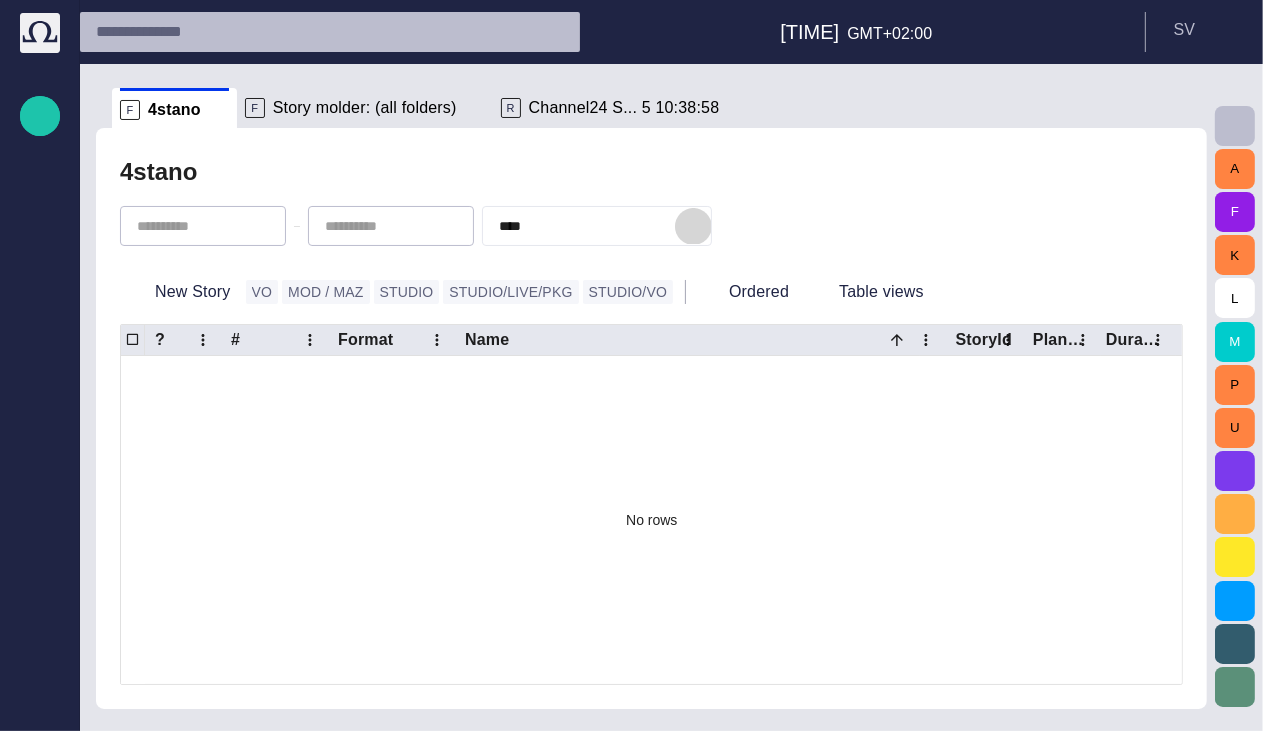 click at bounding box center [693, 226] 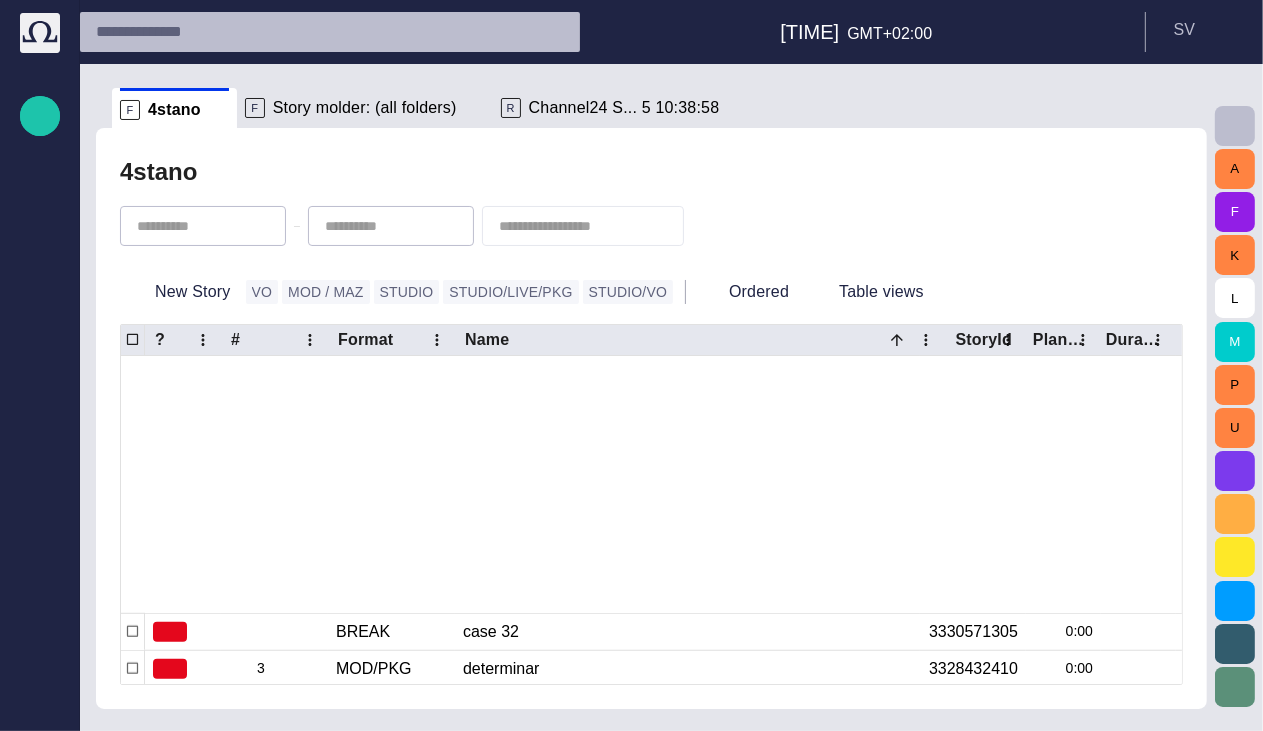 scroll, scrollTop: 422, scrollLeft: 0, axis: vertical 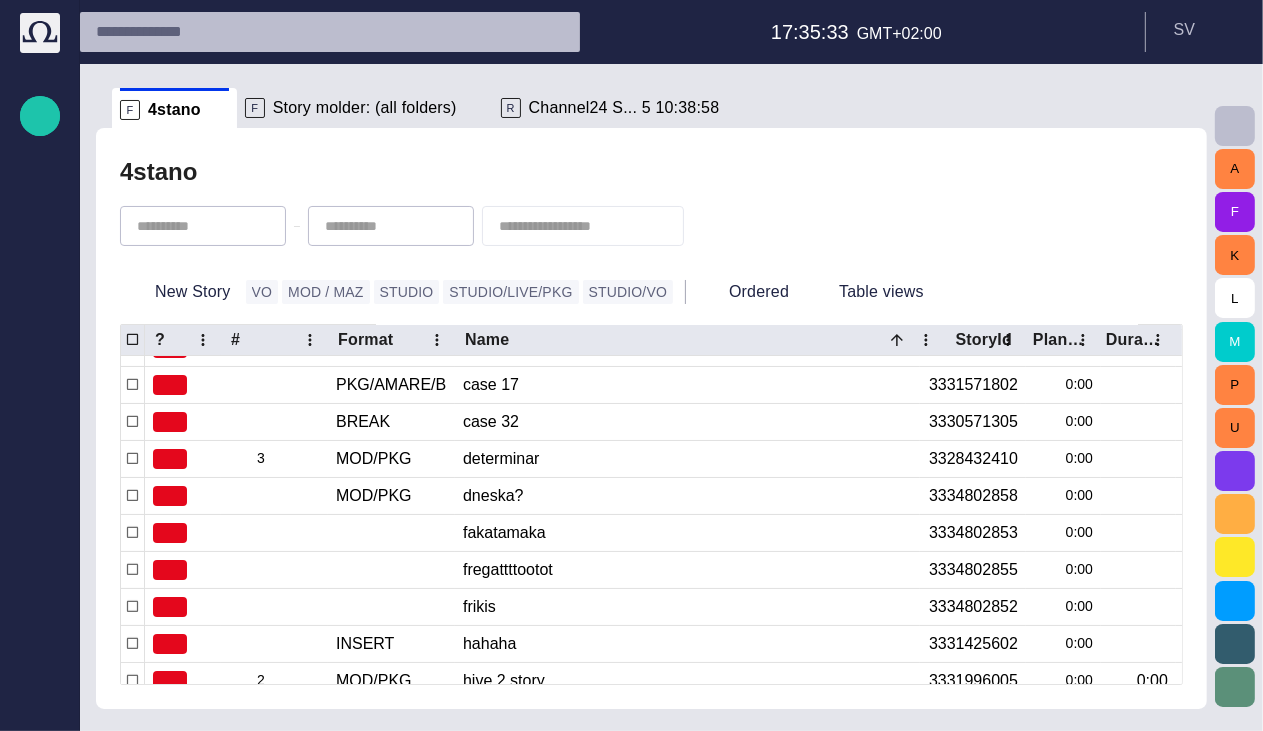 click at bounding box center (569, 226) 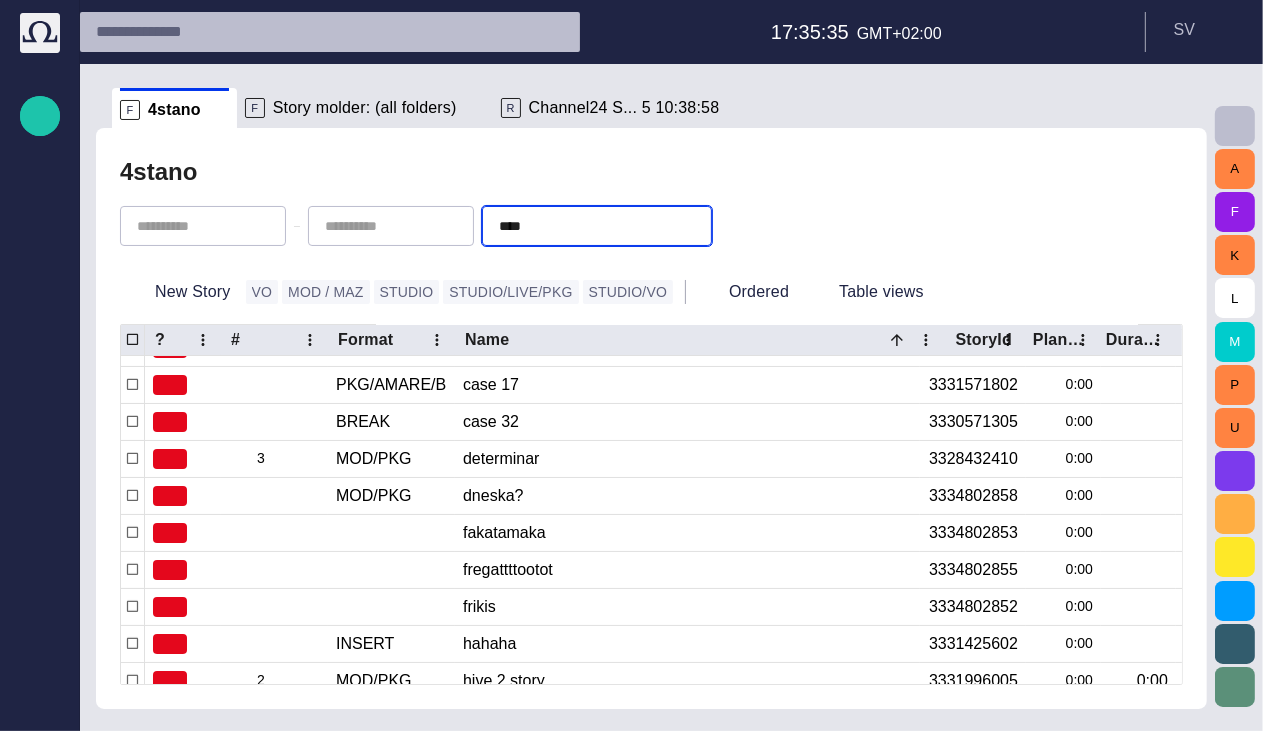 type on "****" 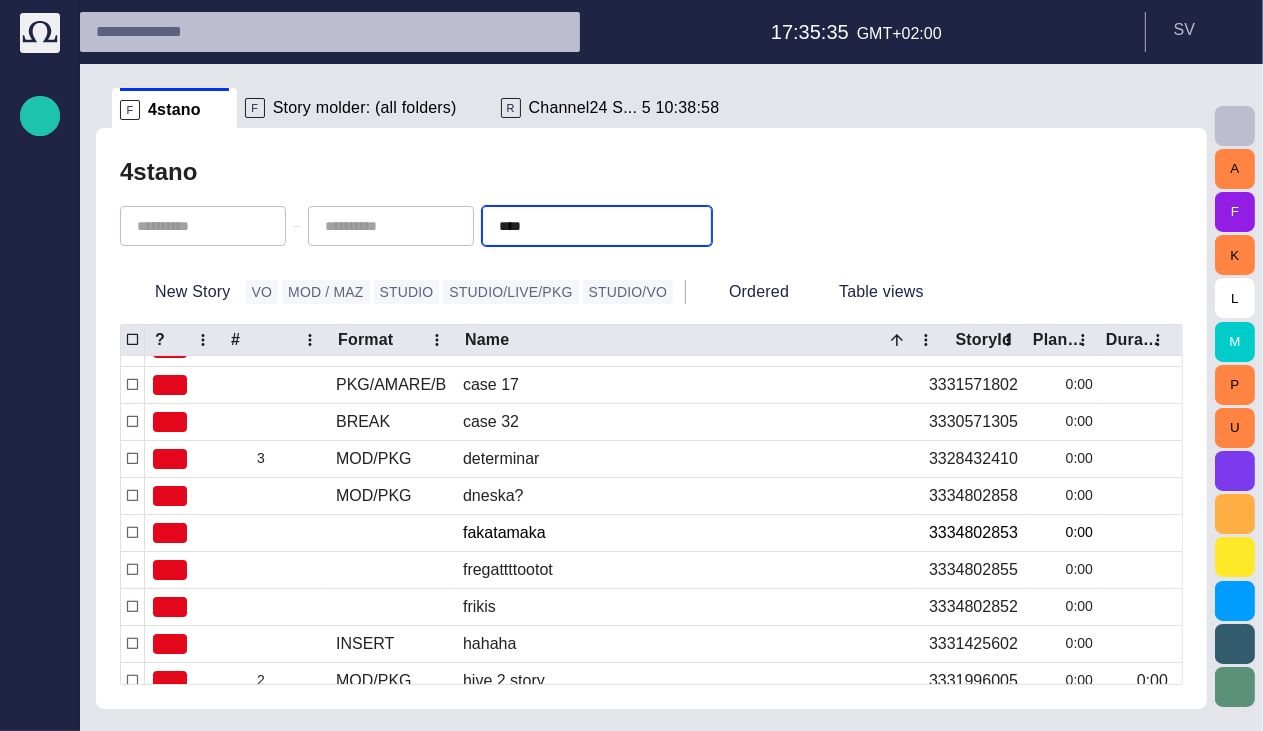 scroll, scrollTop: 0, scrollLeft: 0, axis: both 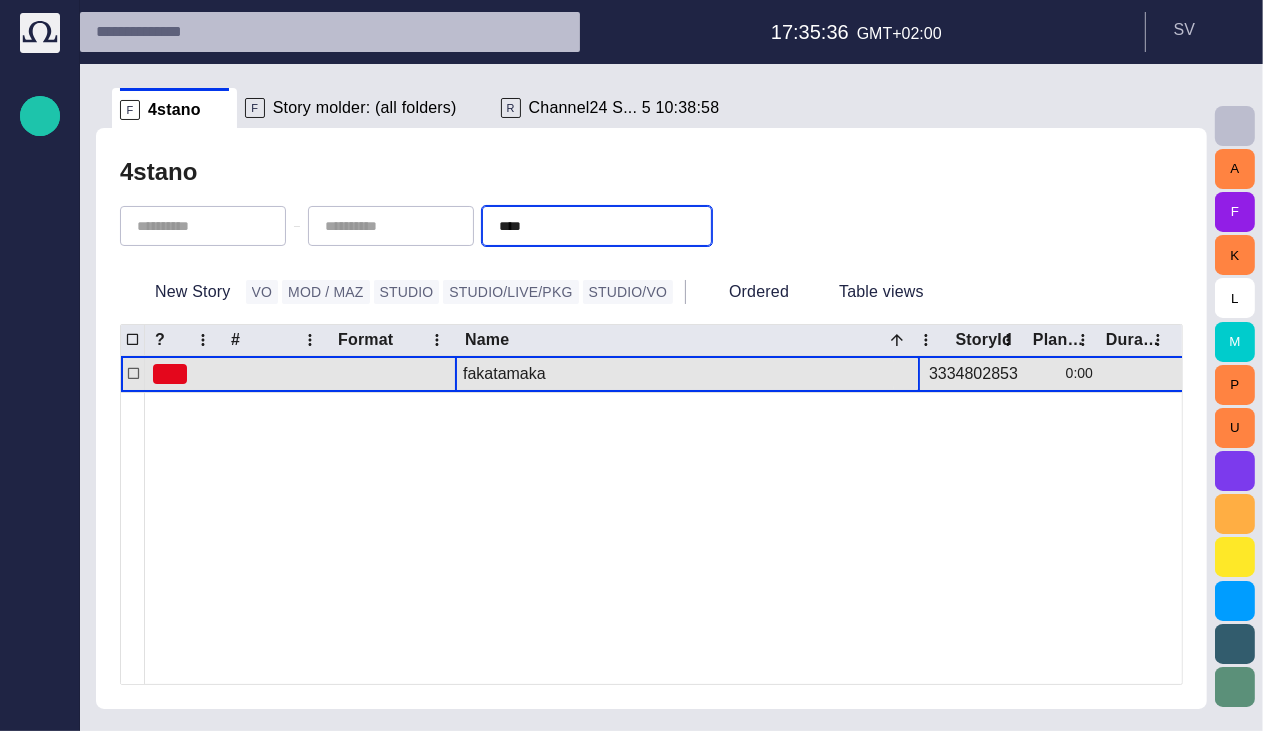 click on "fakatamaka" at bounding box center [687, 374] 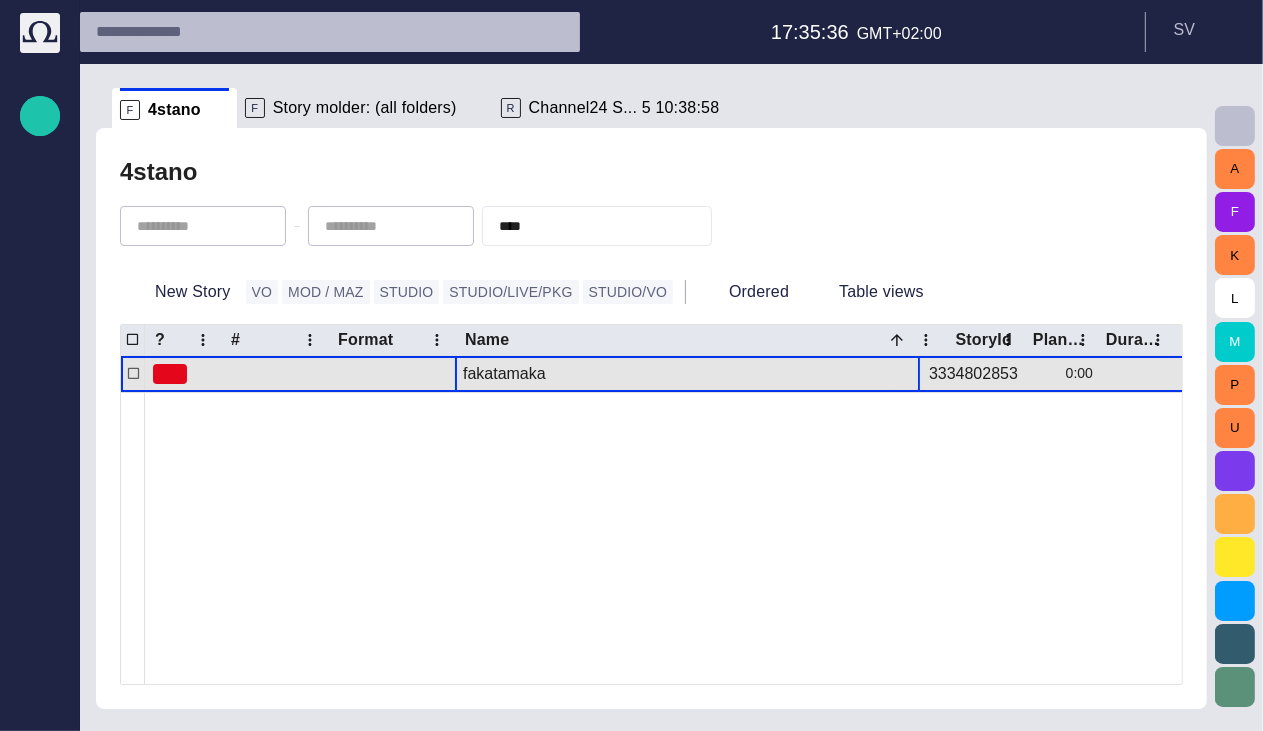 click on "fakatamaka" at bounding box center [687, 374] 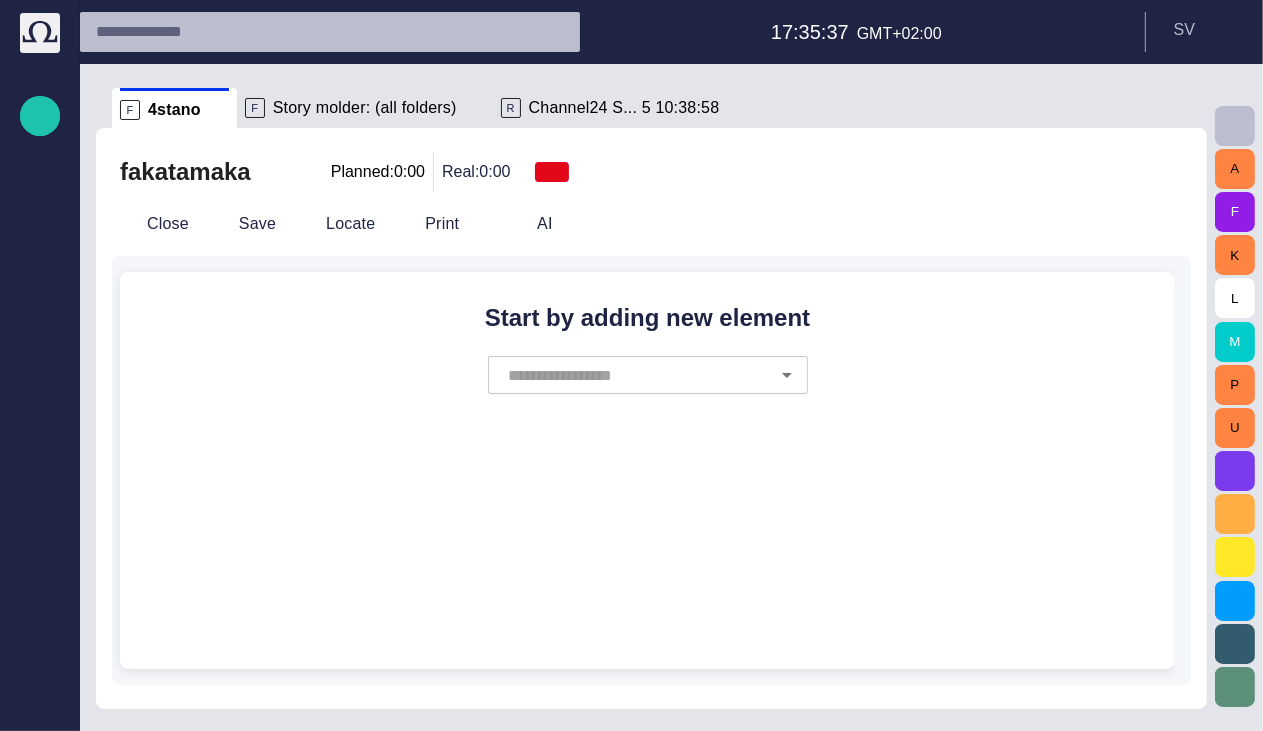 click at bounding box center [636, 375] 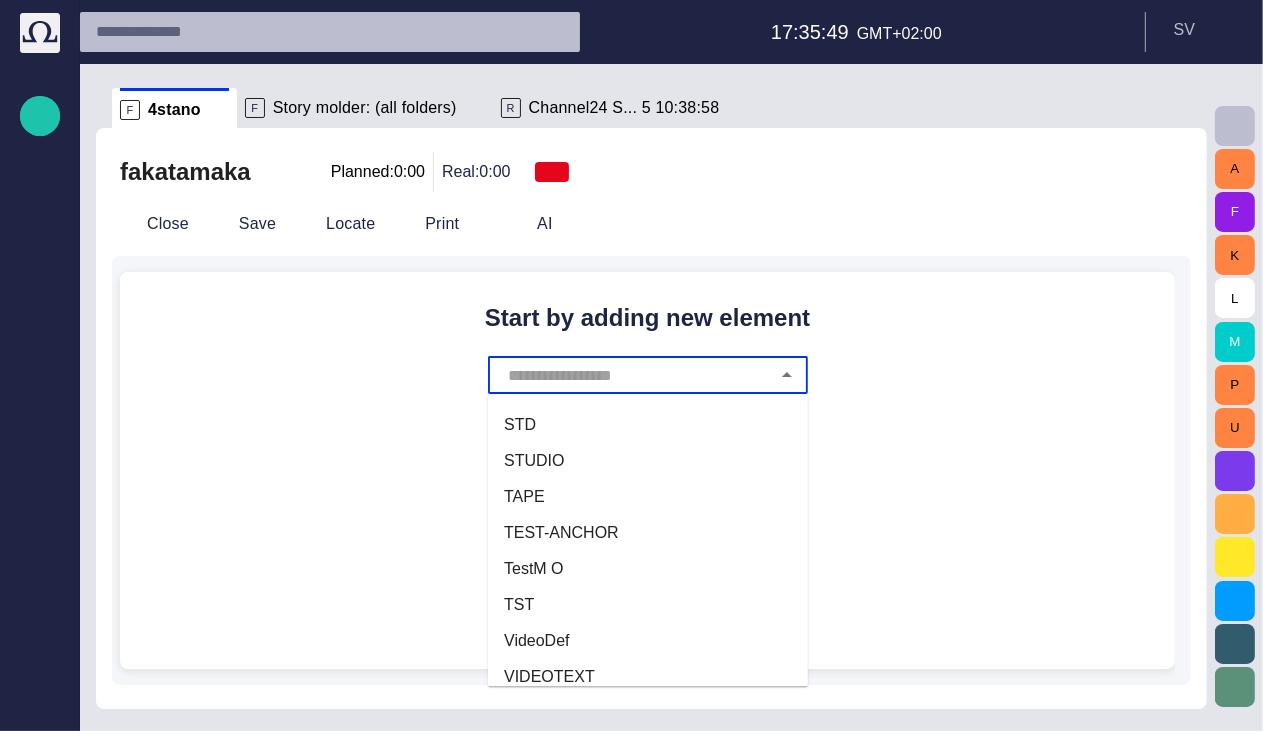 scroll, scrollTop: 840, scrollLeft: 0, axis: vertical 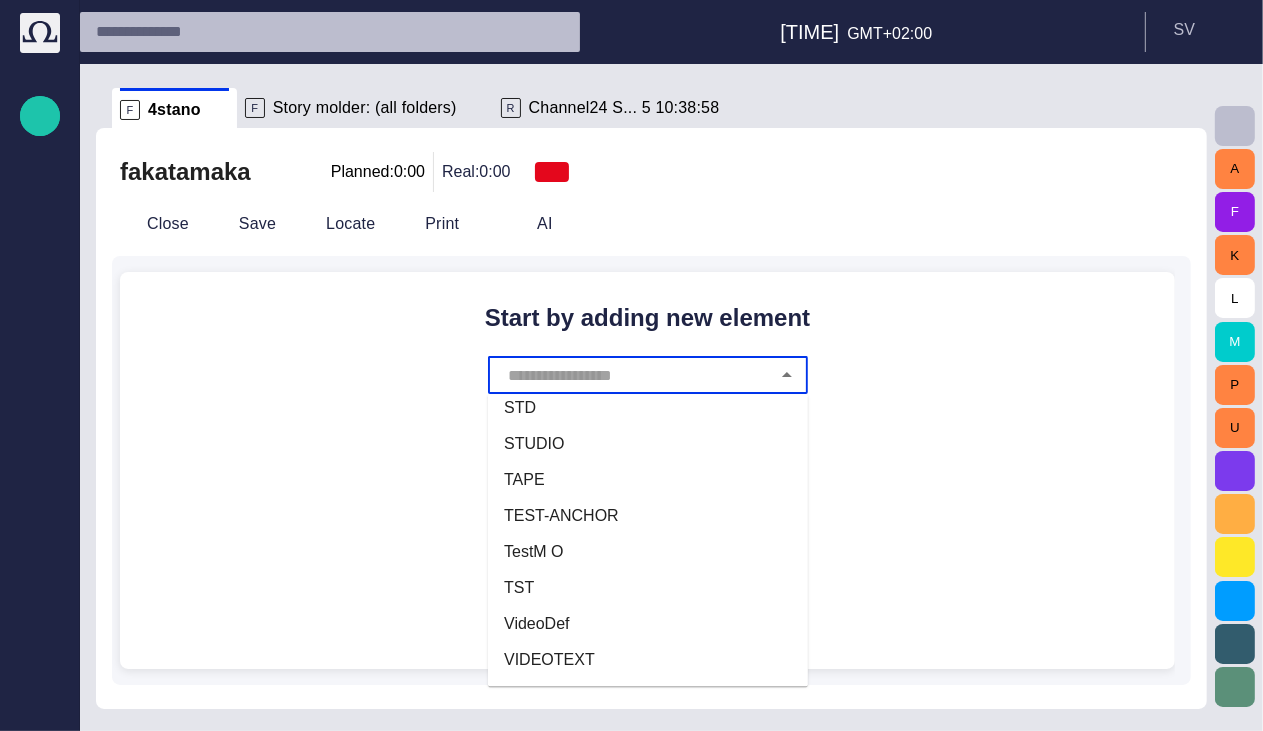 click on "Start by adding new element ​" at bounding box center (647, 470) 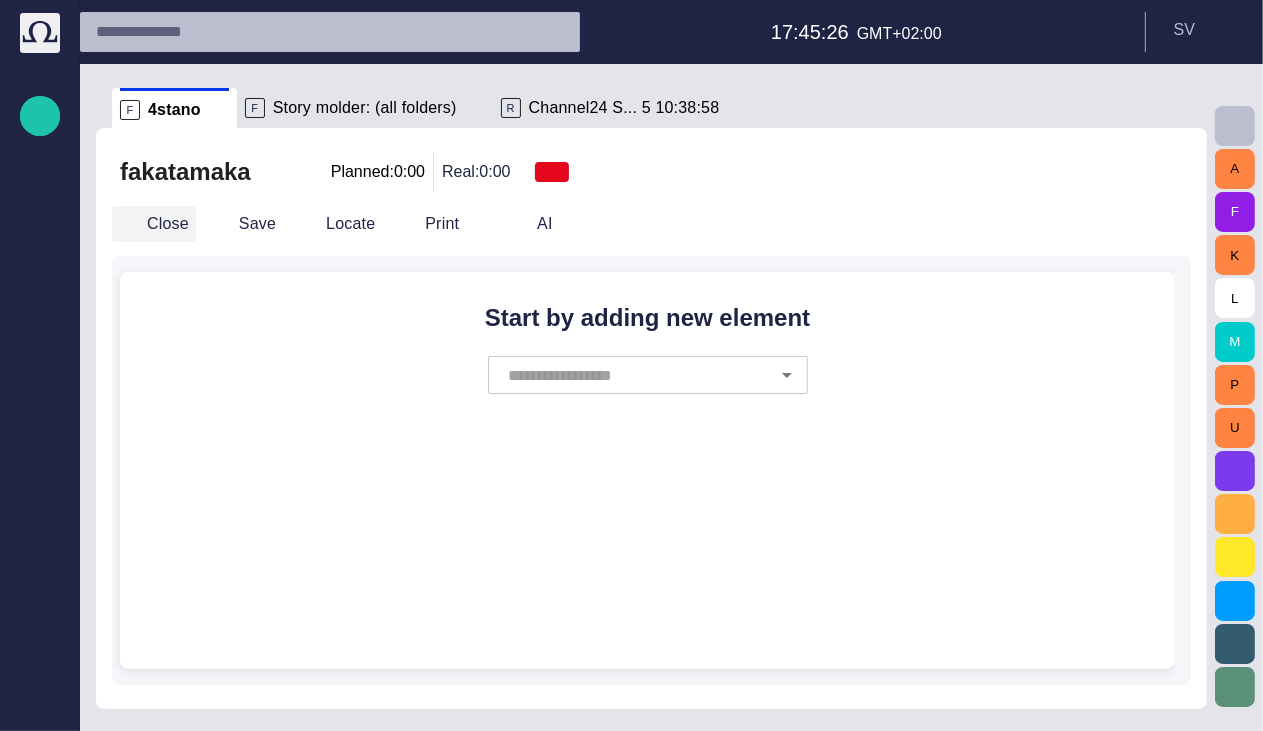 click on "Close" at bounding box center [154, 224] 